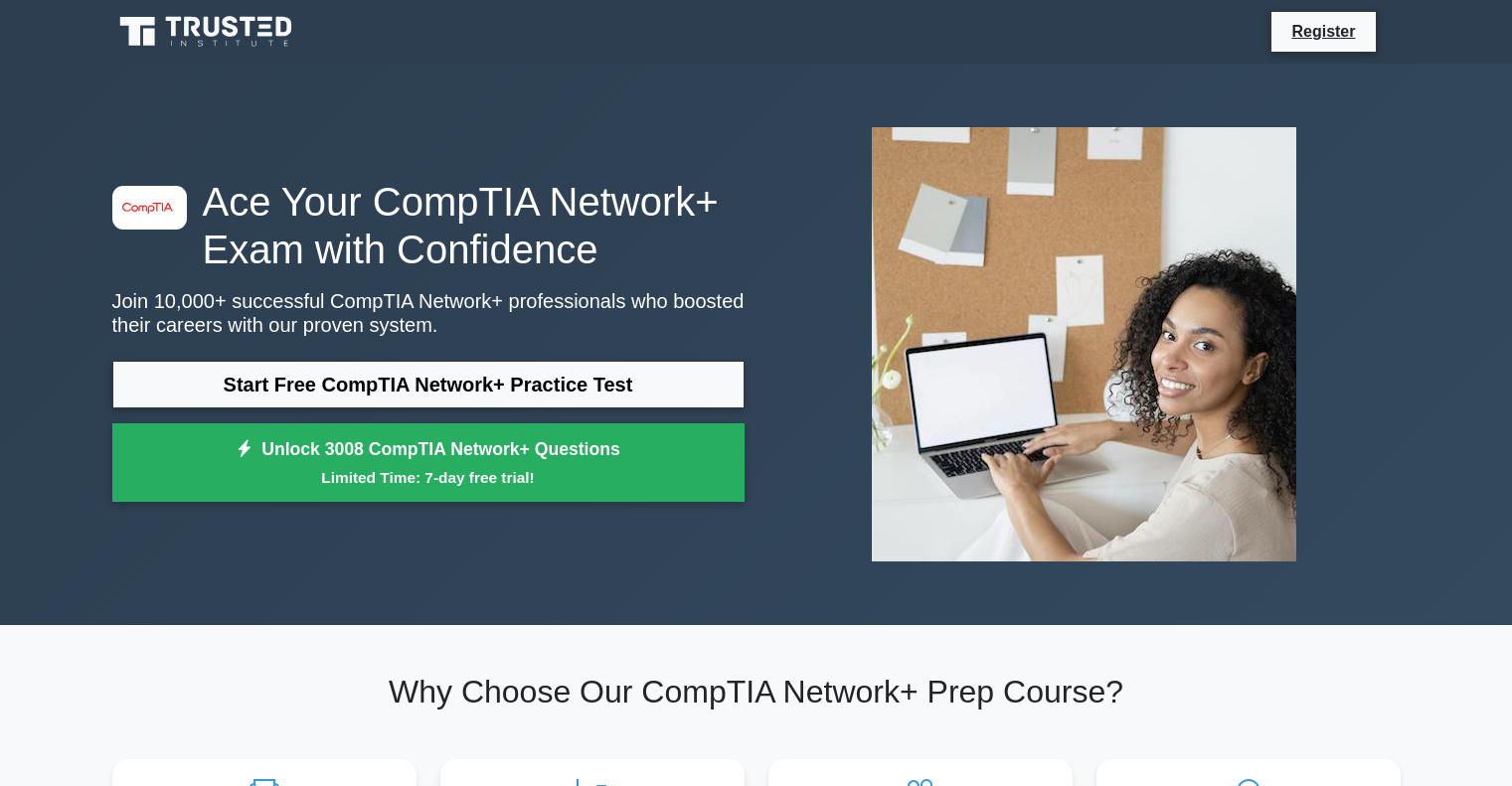 scroll, scrollTop: 0, scrollLeft: 0, axis: both 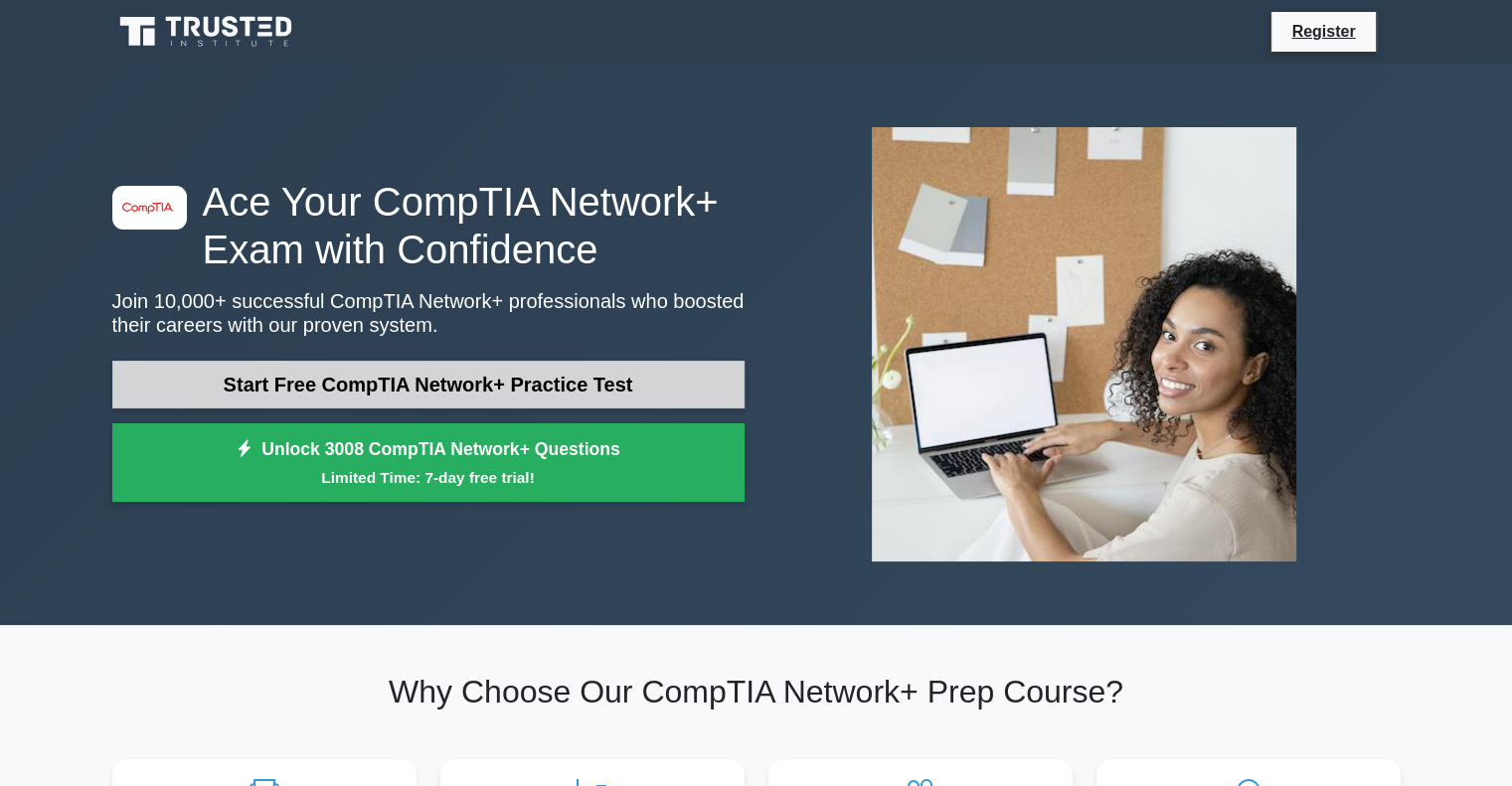 click on "Start Free CompTIA Network+ Practice Test" at bounding box center [428, 385] 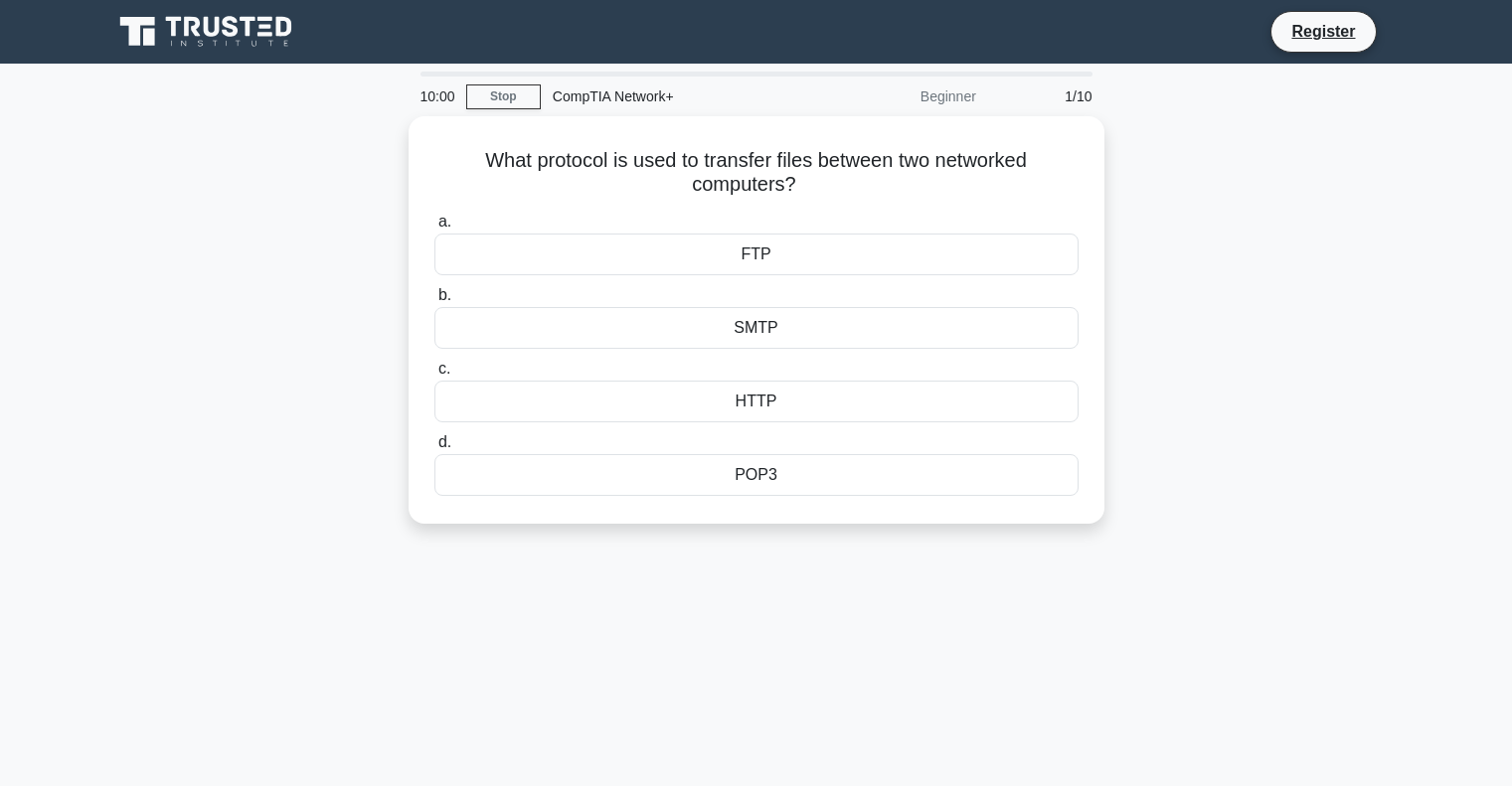 scroll, scrollTop: 0, scrollLeft: 0, axis: both 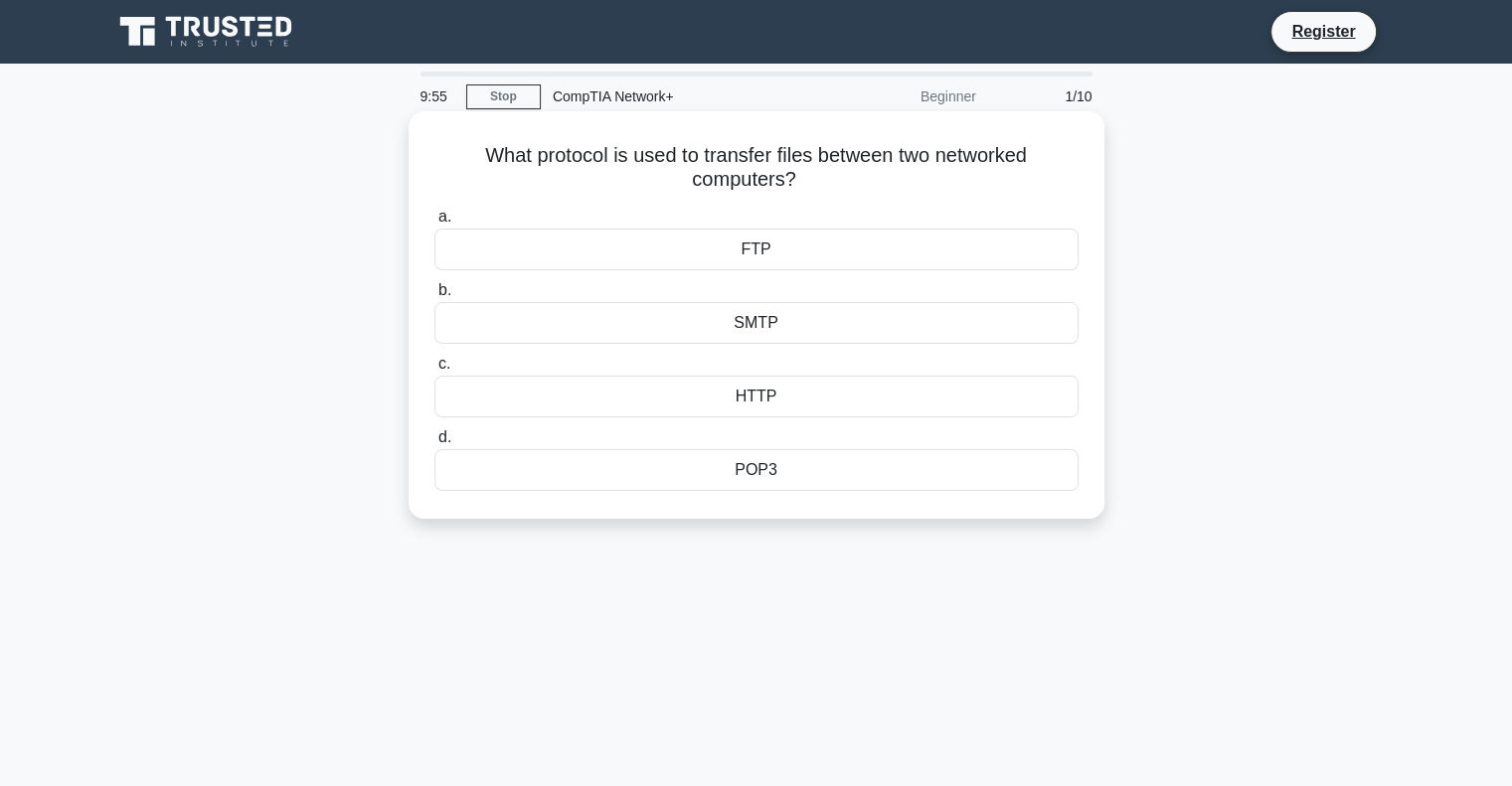 click on "FTP" at bounding box center [756, 249] 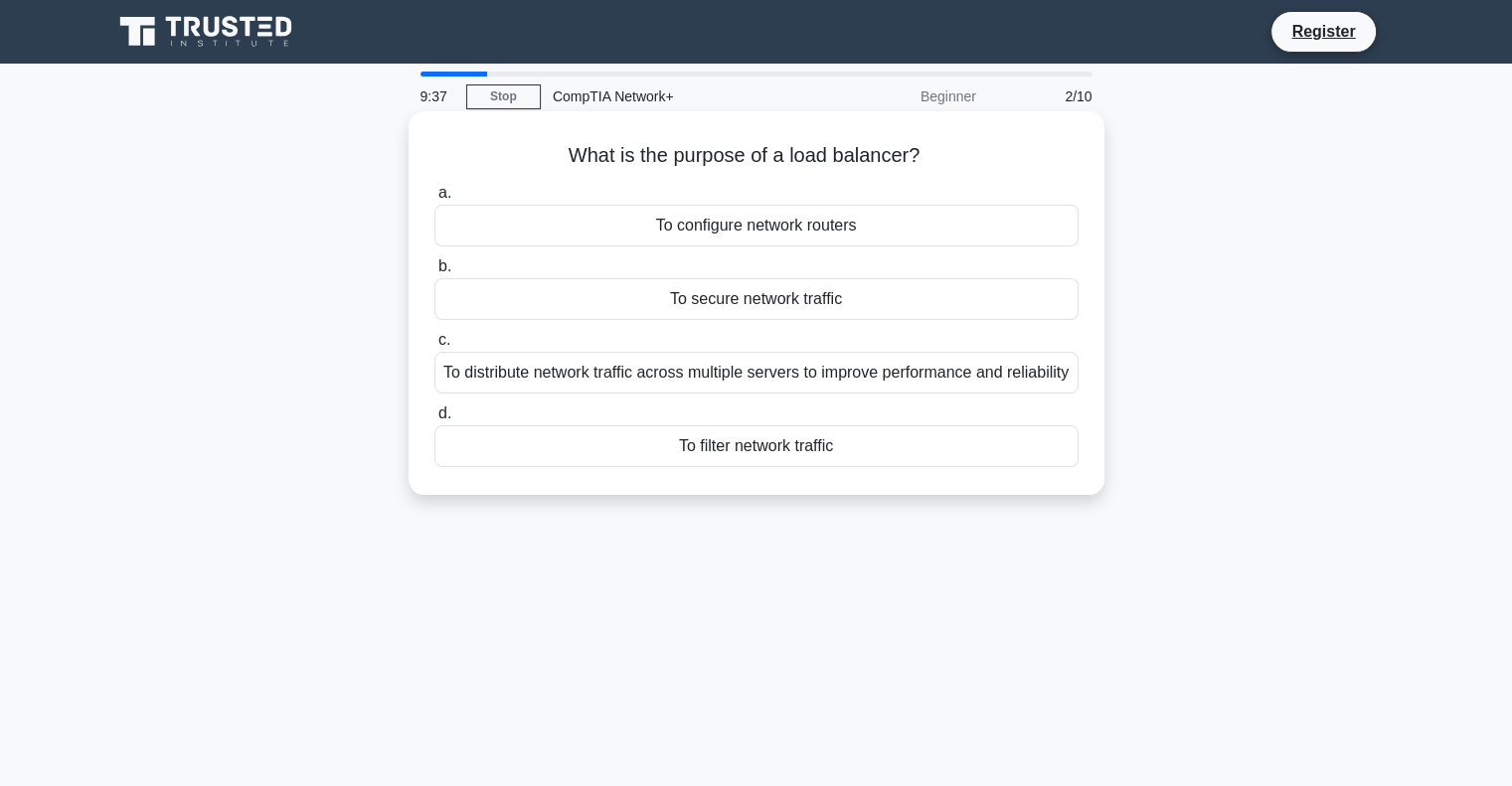 click on "To distribute network traffic across multiple servers to improve performance and reliability" at bounding box center [756, 373] 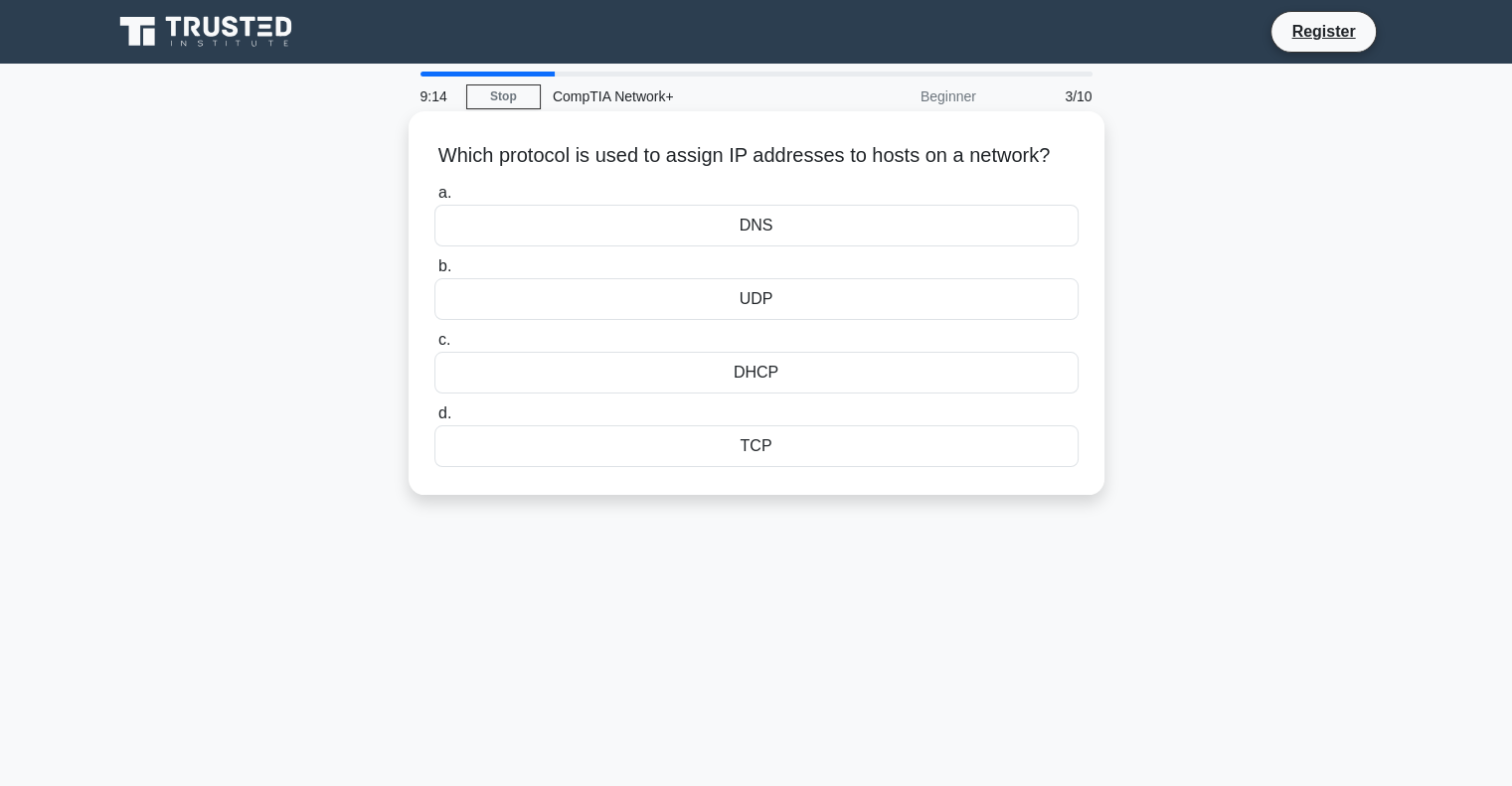 click on "DHCP" at bounding box center [756, 373] 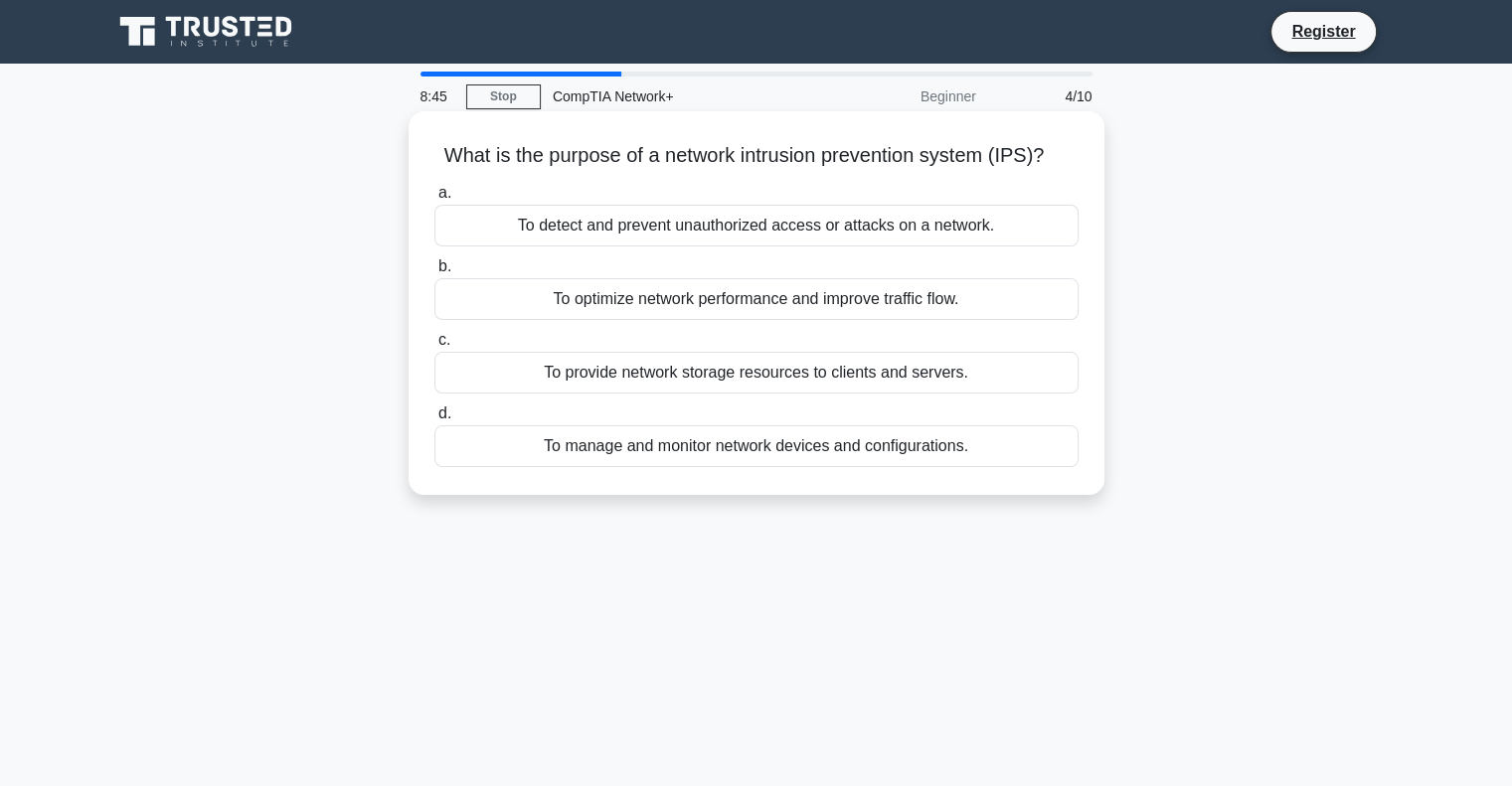 click on "To detect and prevent unauthorized access or attacks on a network." at bounding box center [756, 226] 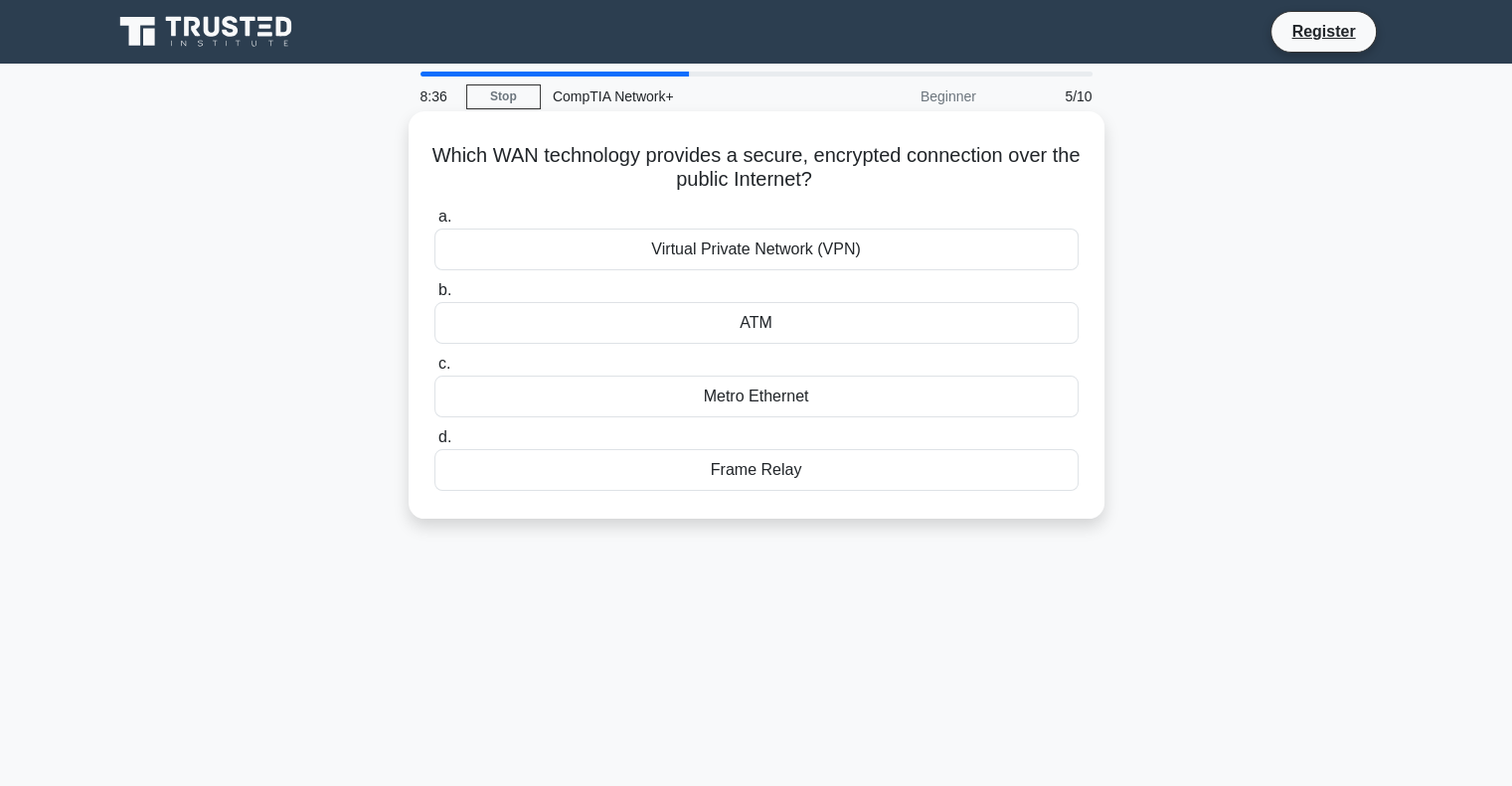 click on "Virtual Private Network (VPN)" at bounding box center (756, 249) 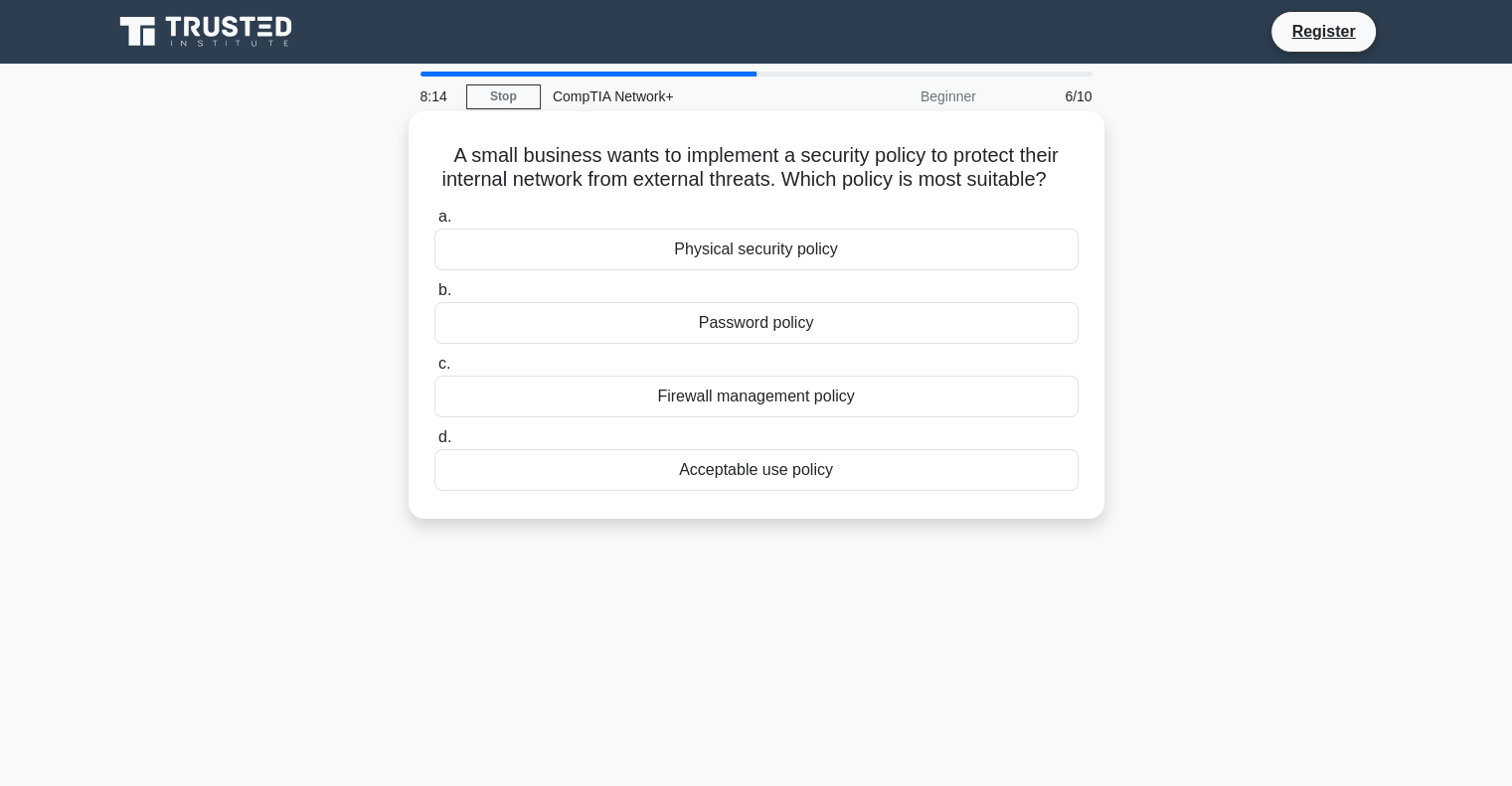 click on "Firewall management policy" at bounding box center [756, 396] 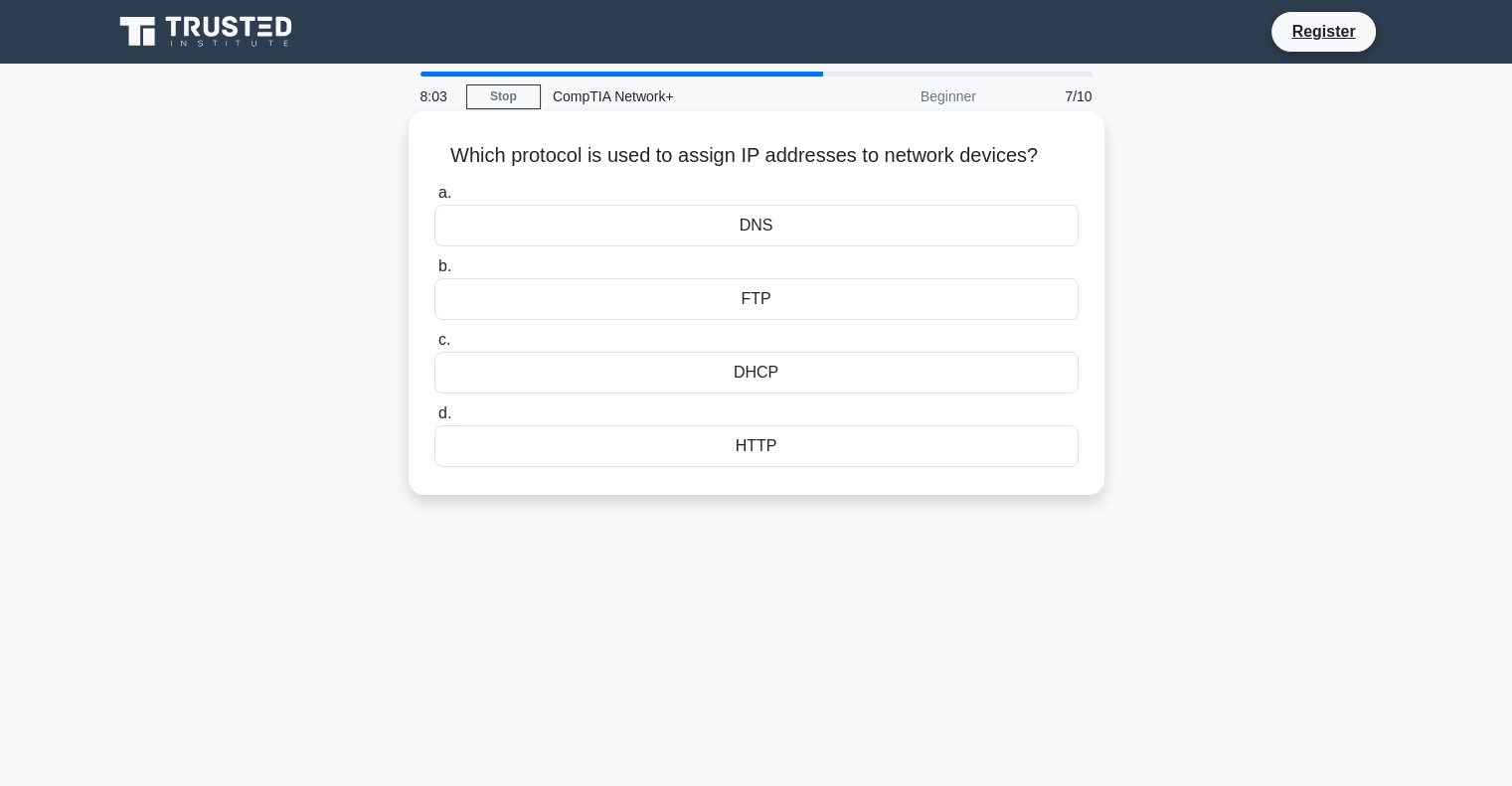 click on "DNS" at bounding box center [756, 226] 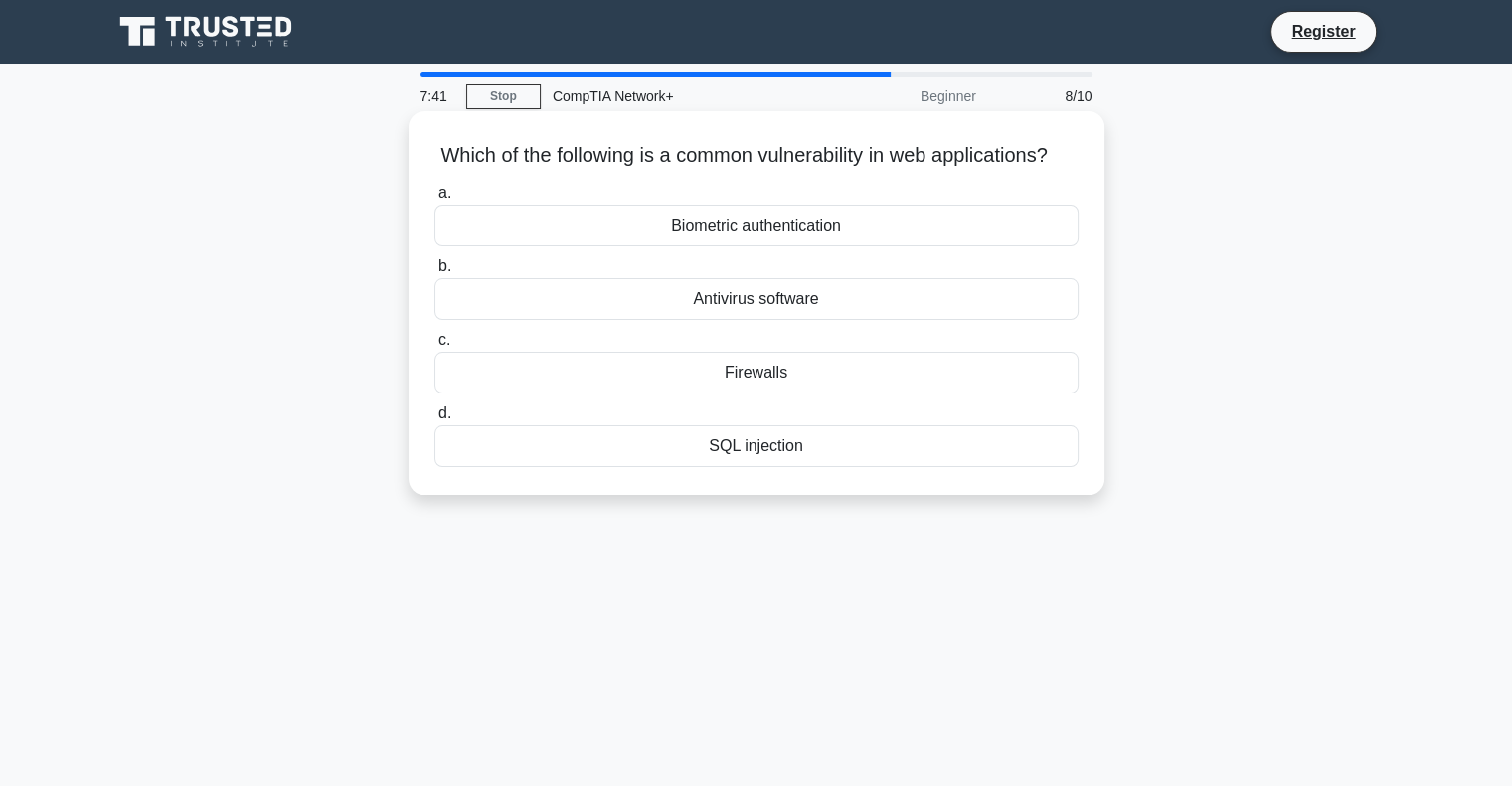 click on "SQL injection" at bounding box center [756, 446] 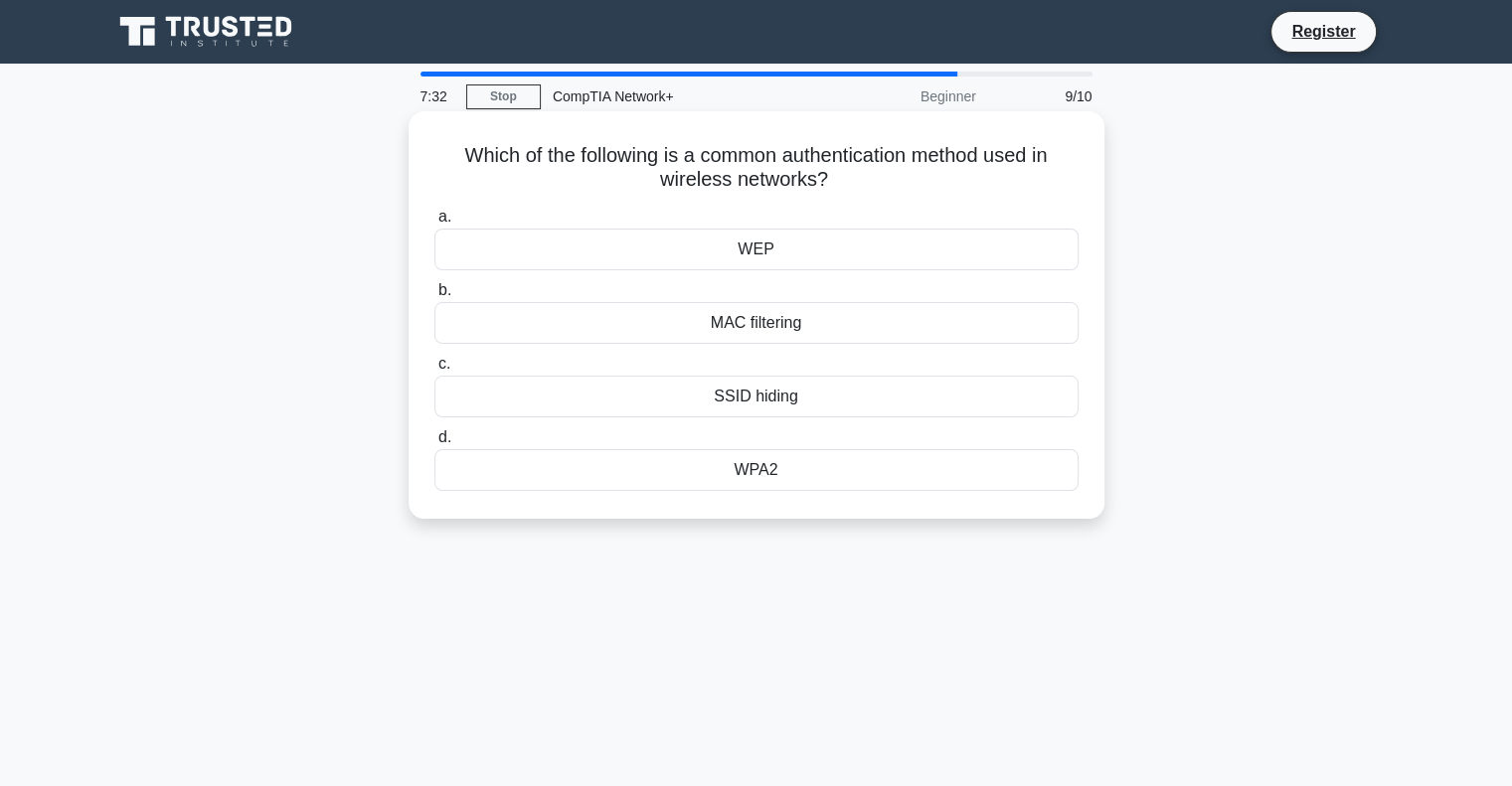 click on "WPA2" at bounding box center [756, 470] 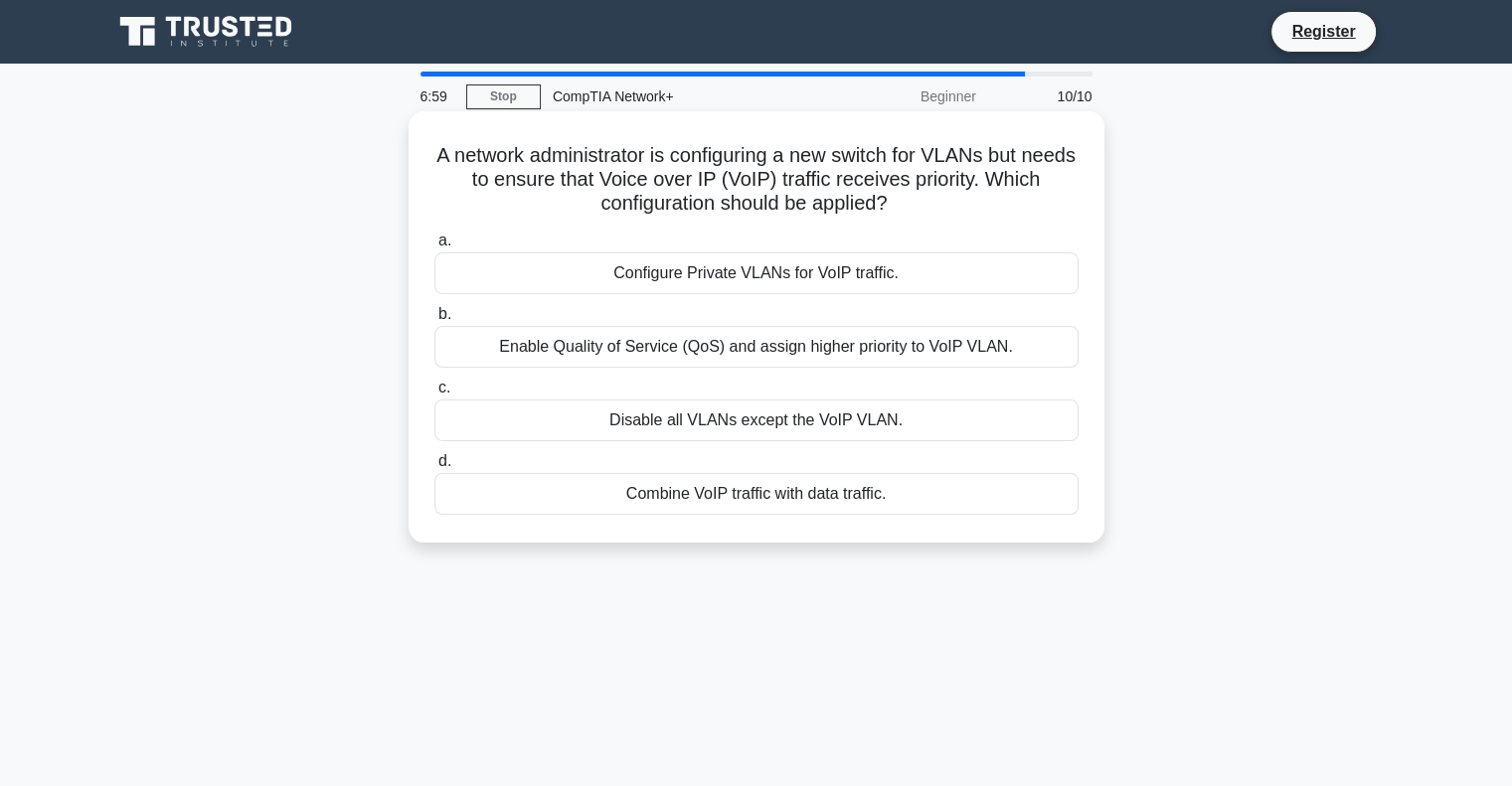 click on "Disable all VLANs except the VoIP VLAN." at bounding box center (756, 420) 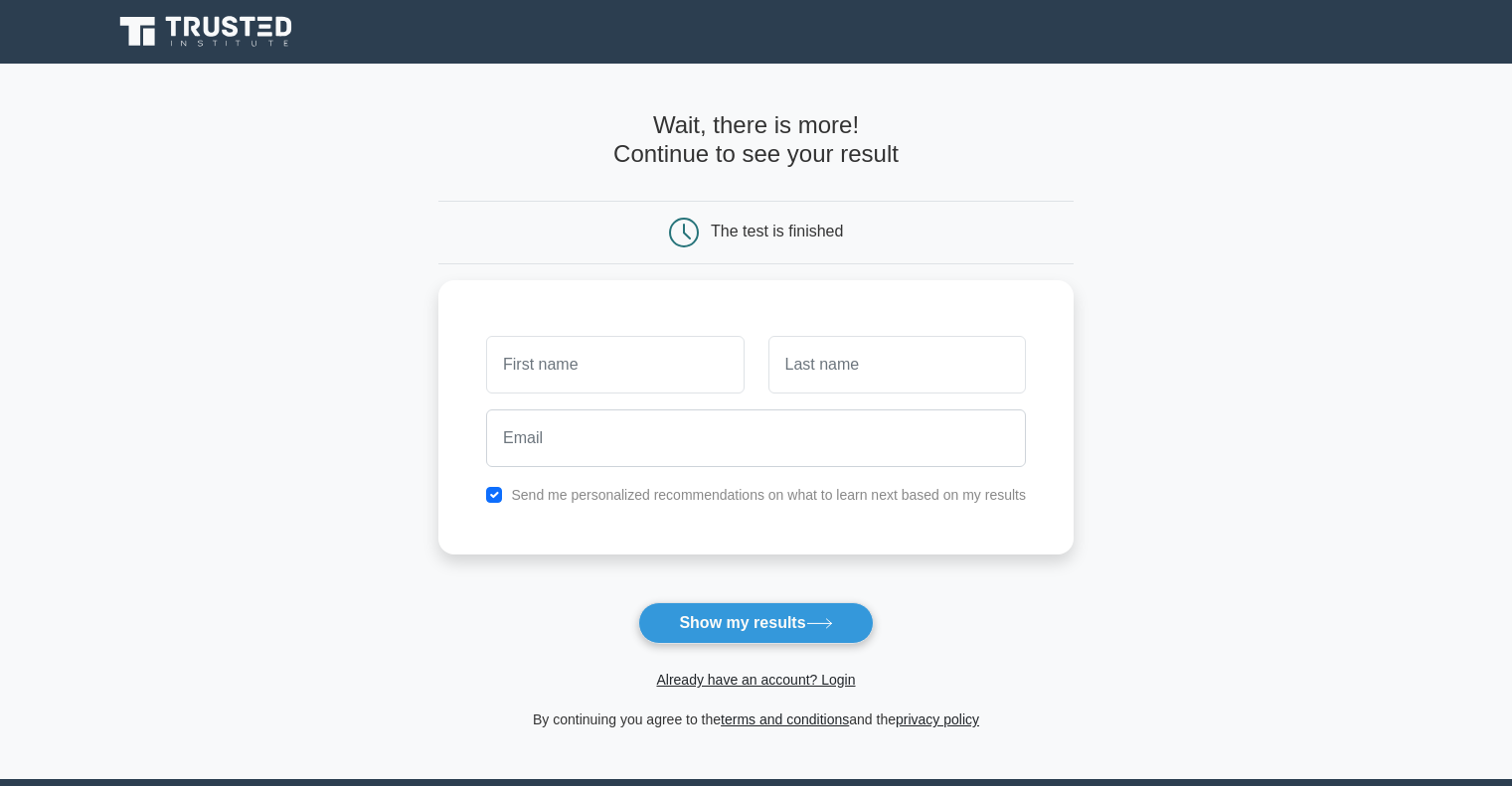 scroll, scrollTop: 0, scrollLeft: 0, axis: both 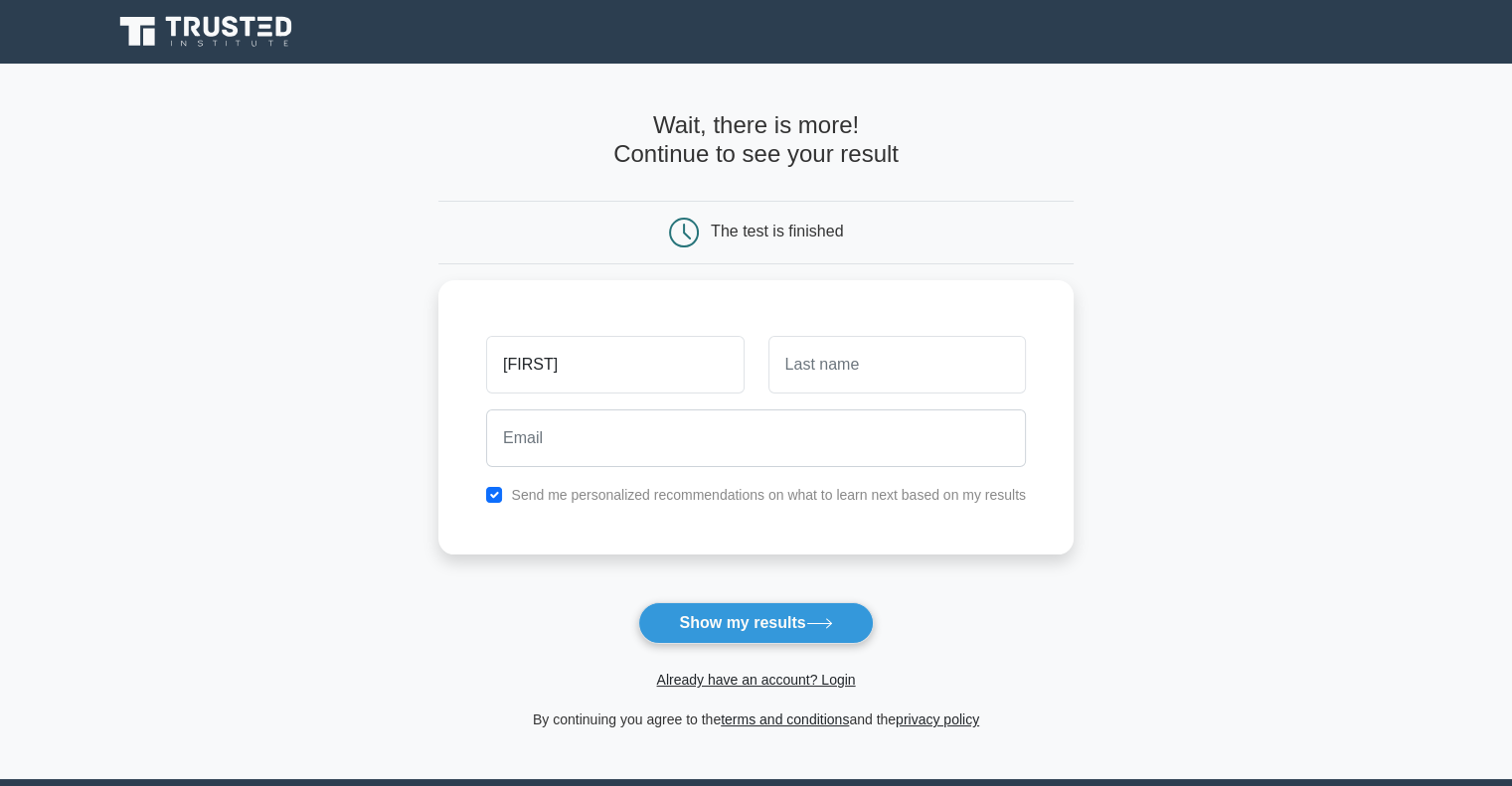 type on "[FIRST]" 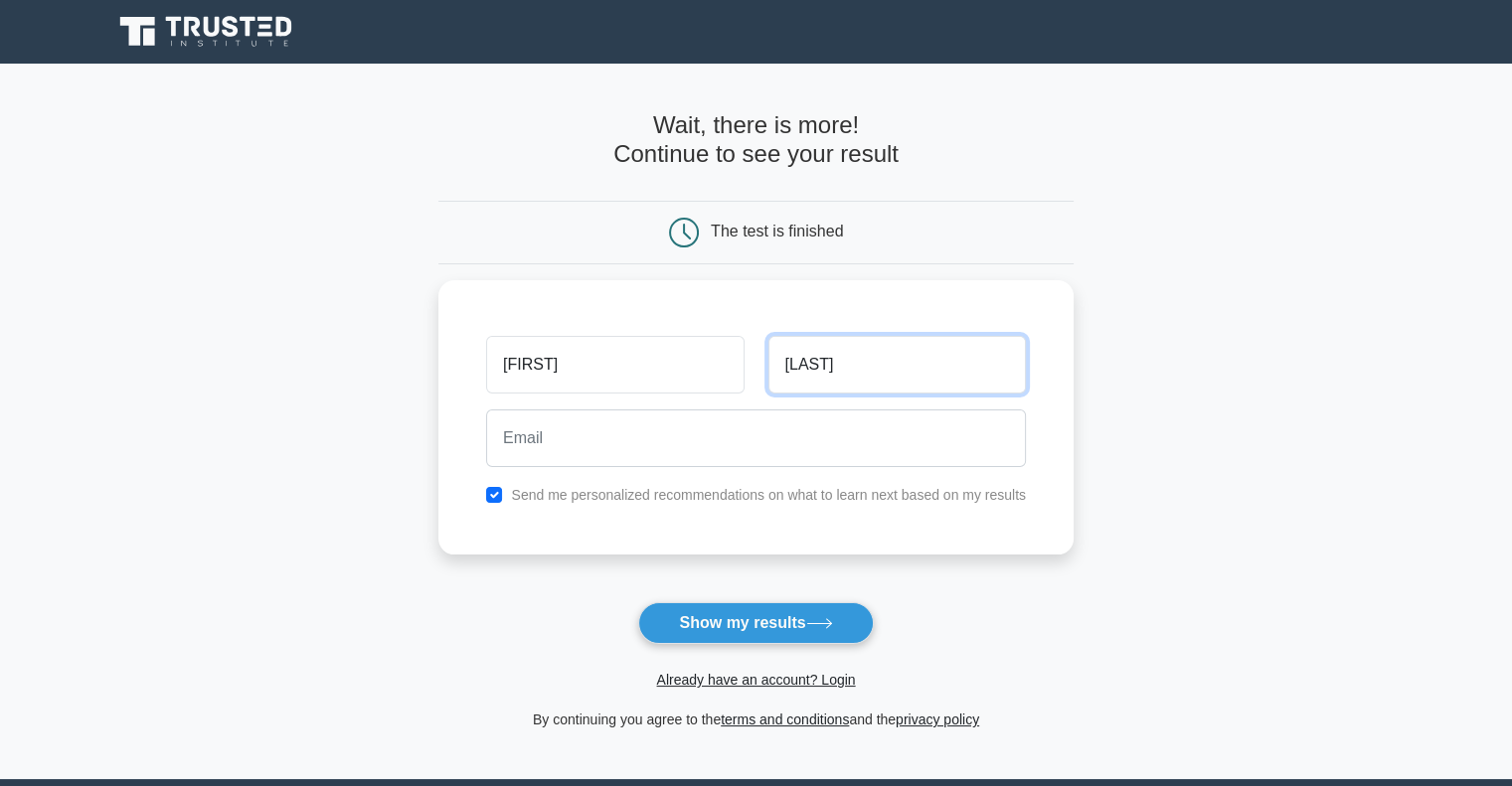 type on "kumar" 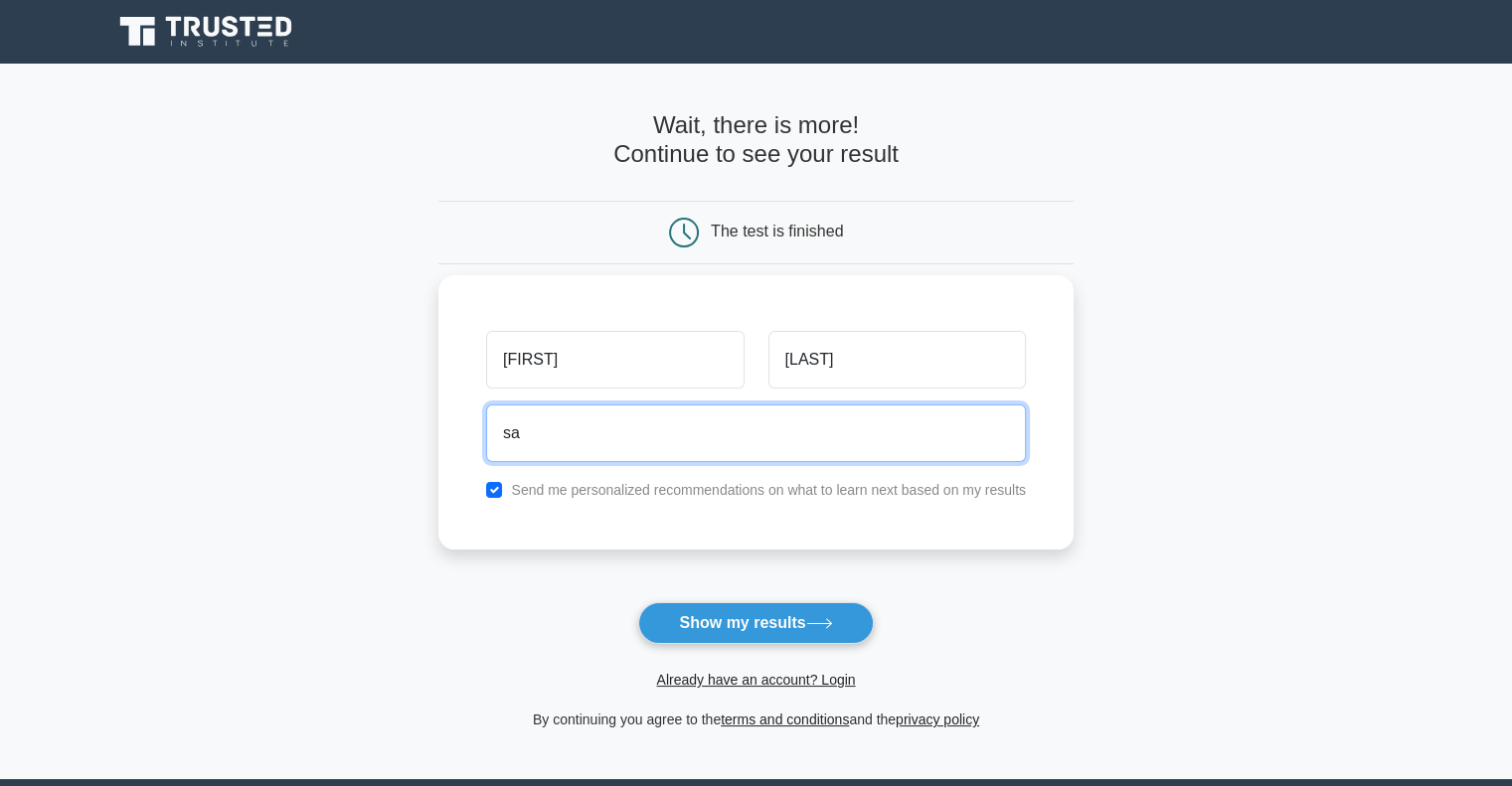 type on "santosh183.ks24@gmail.com" 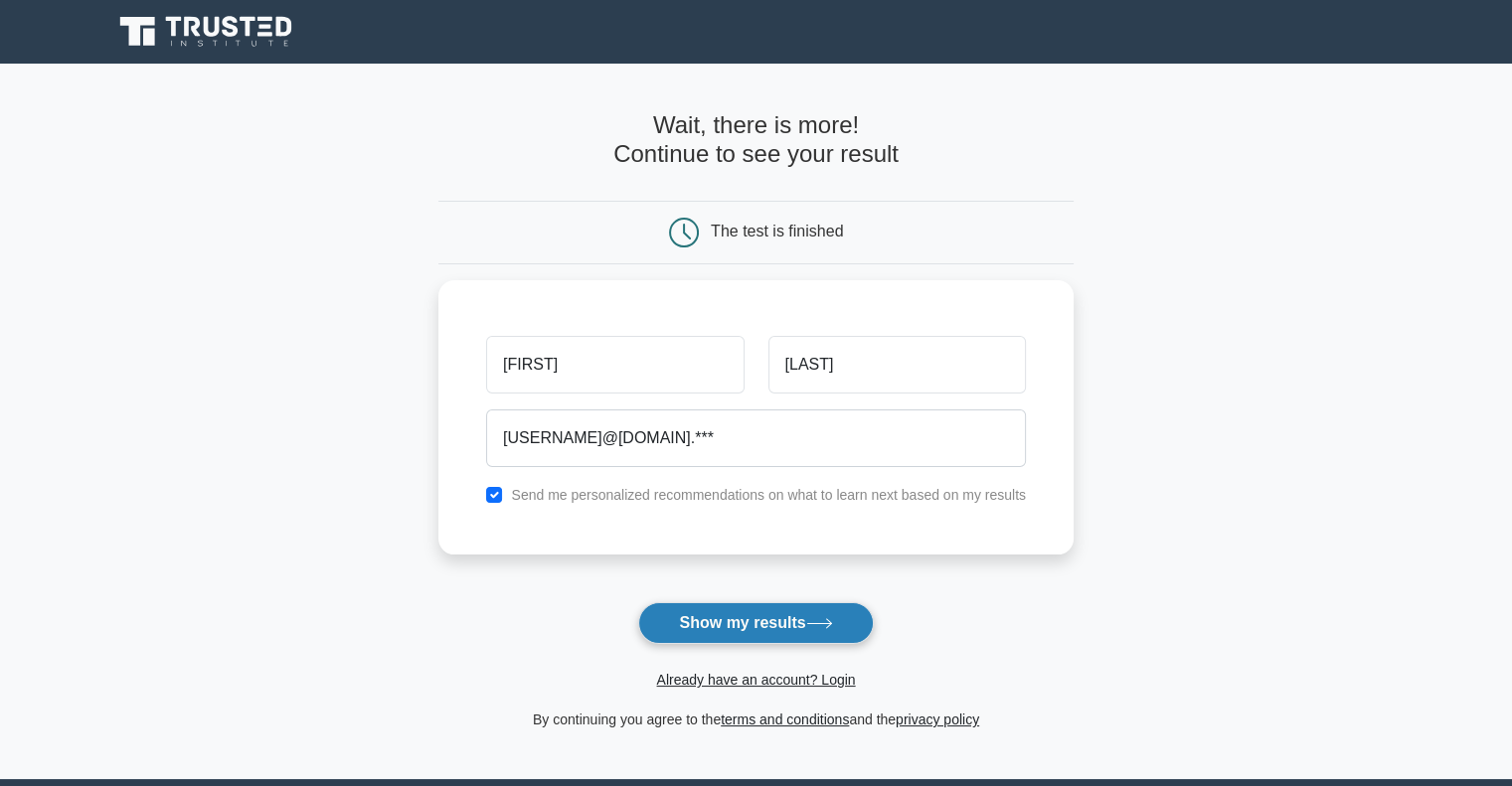 click on "Show my results" at bounding box center [756, 623] 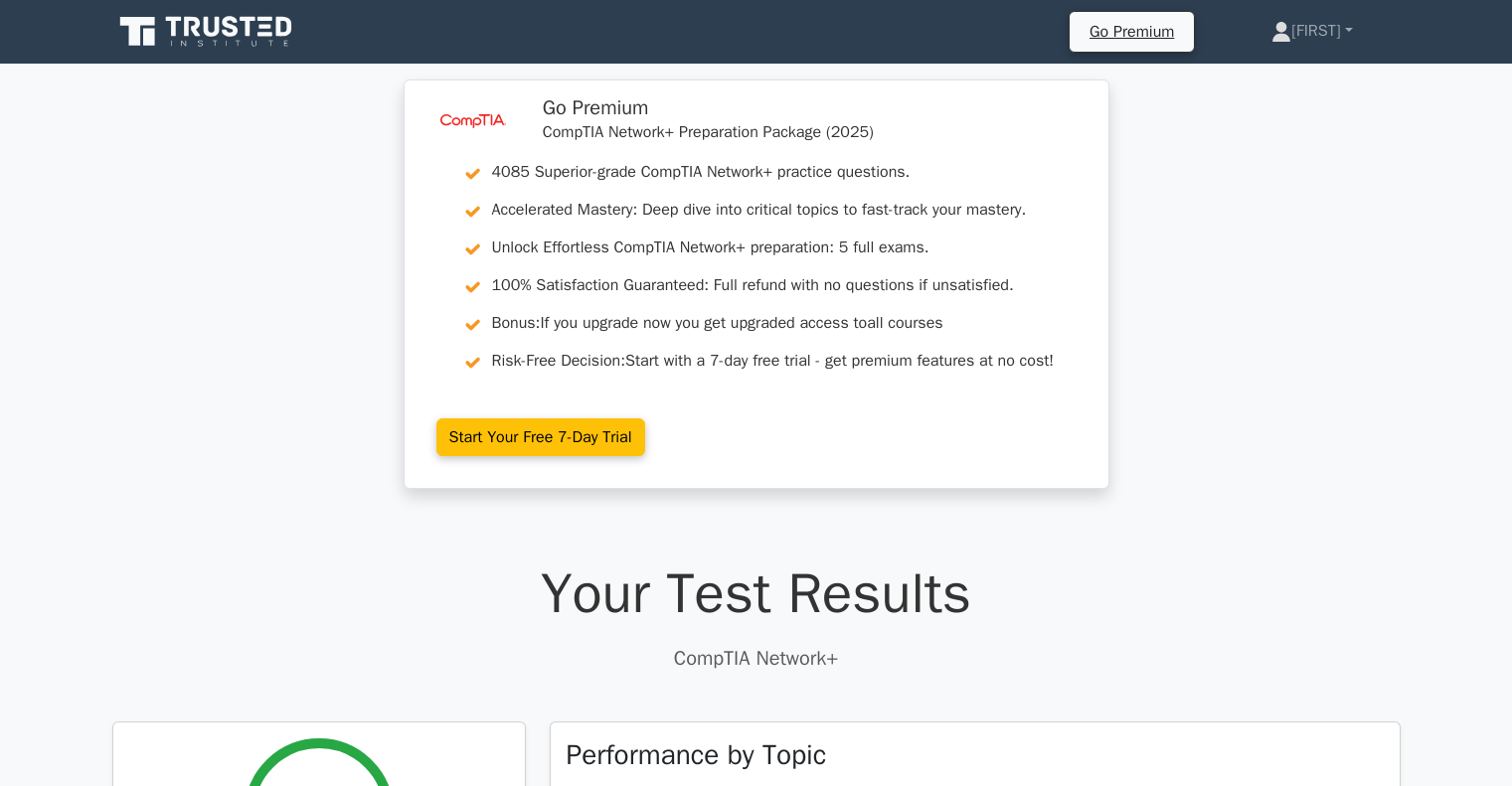 scroll, scrollTop: 0, scrollLeft: 0, axis: both 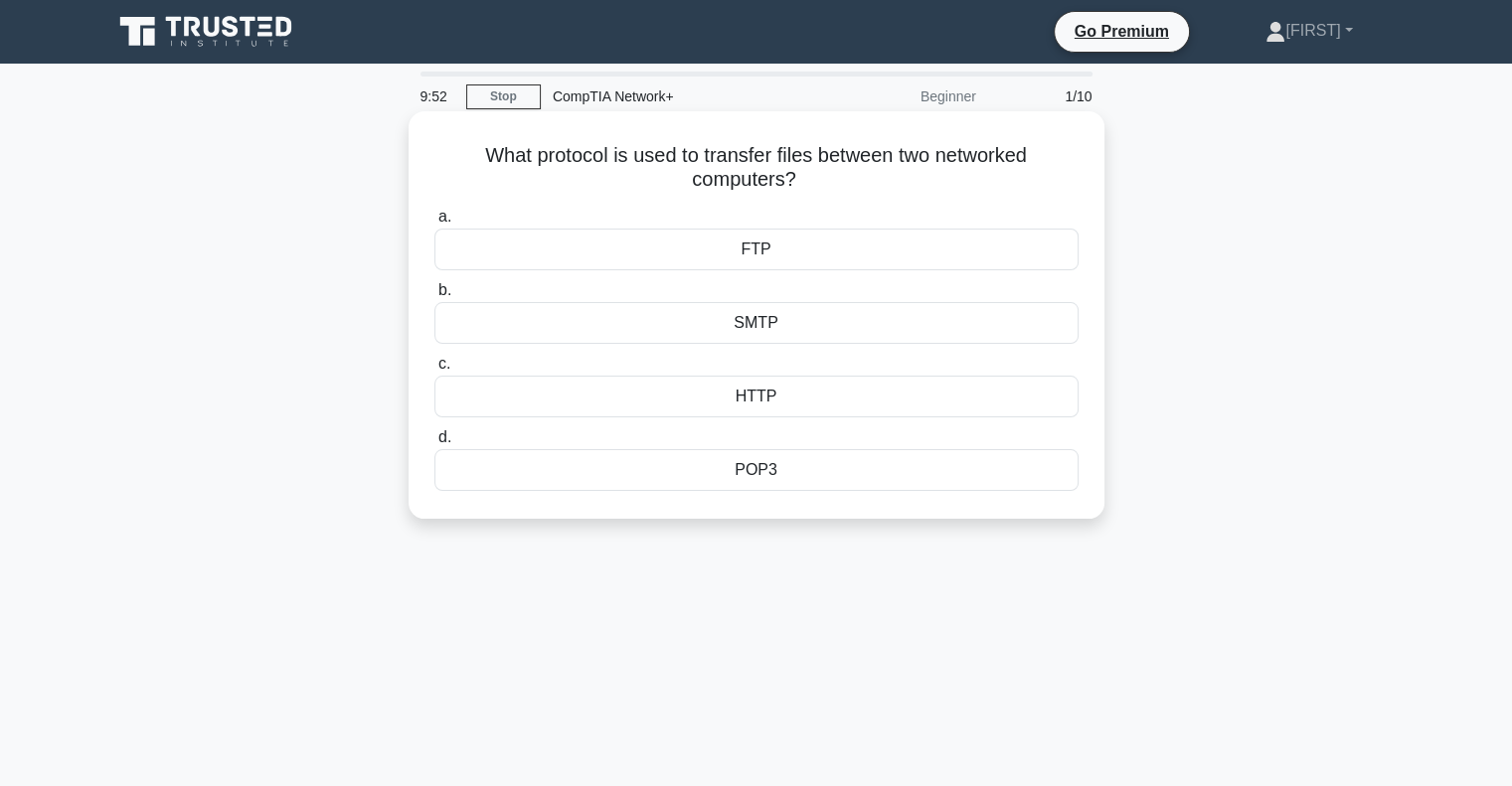 click on "SMTP" at bounding box center [756, 323] 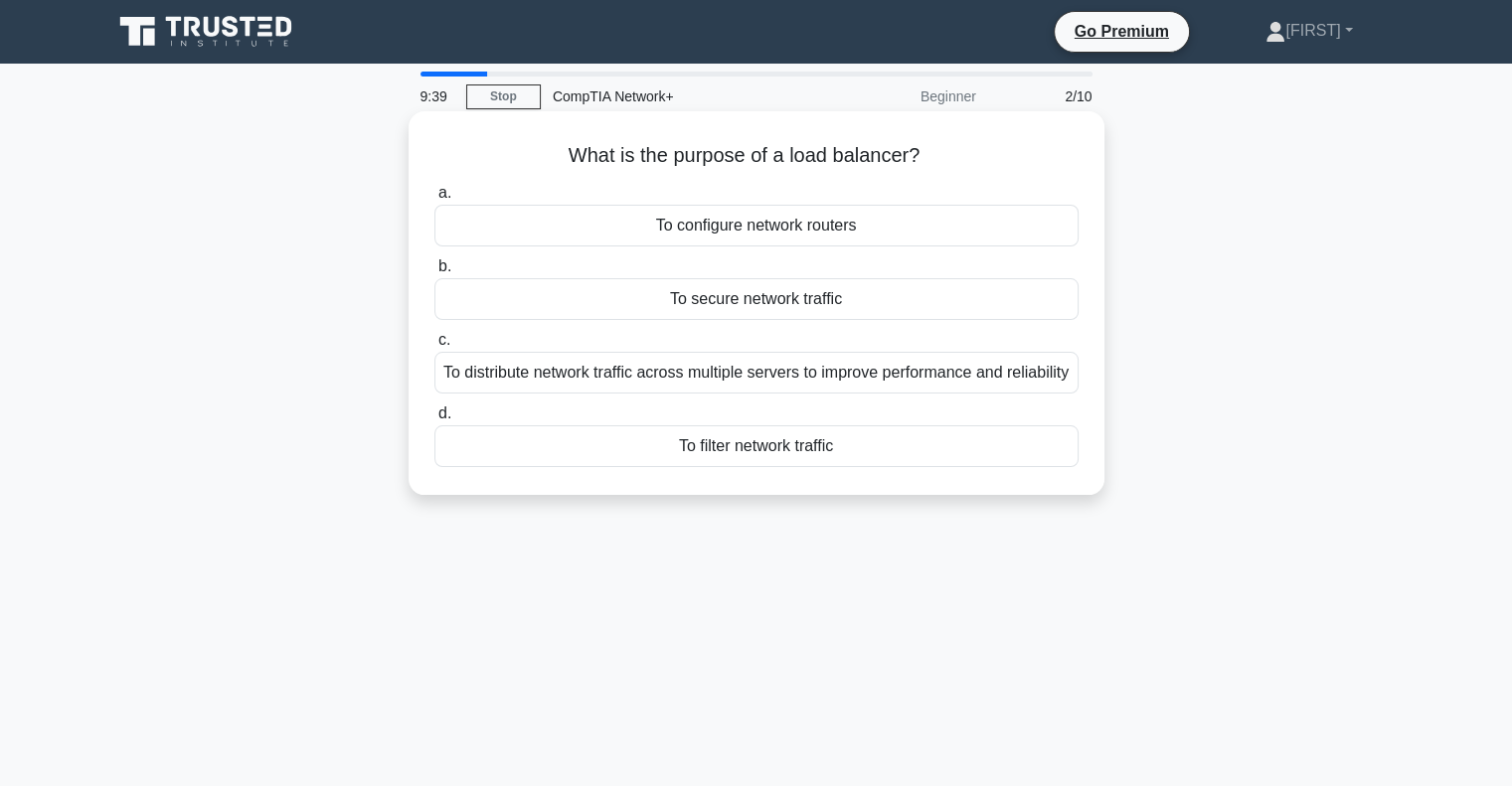 click on "To filter network traffic" at bounding box center (756, 446) 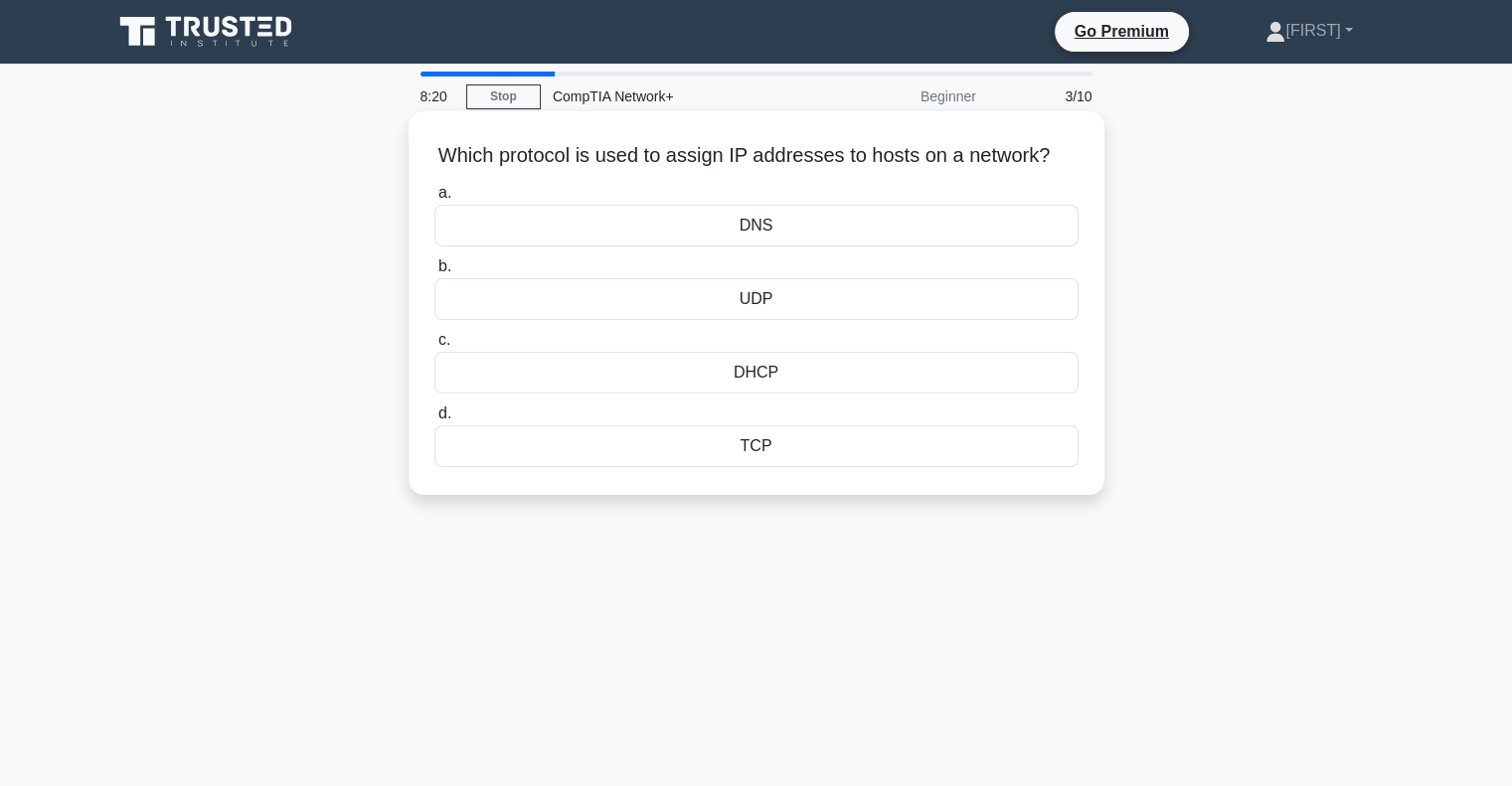 click on "DHCP" at bounding box center (756, 373) 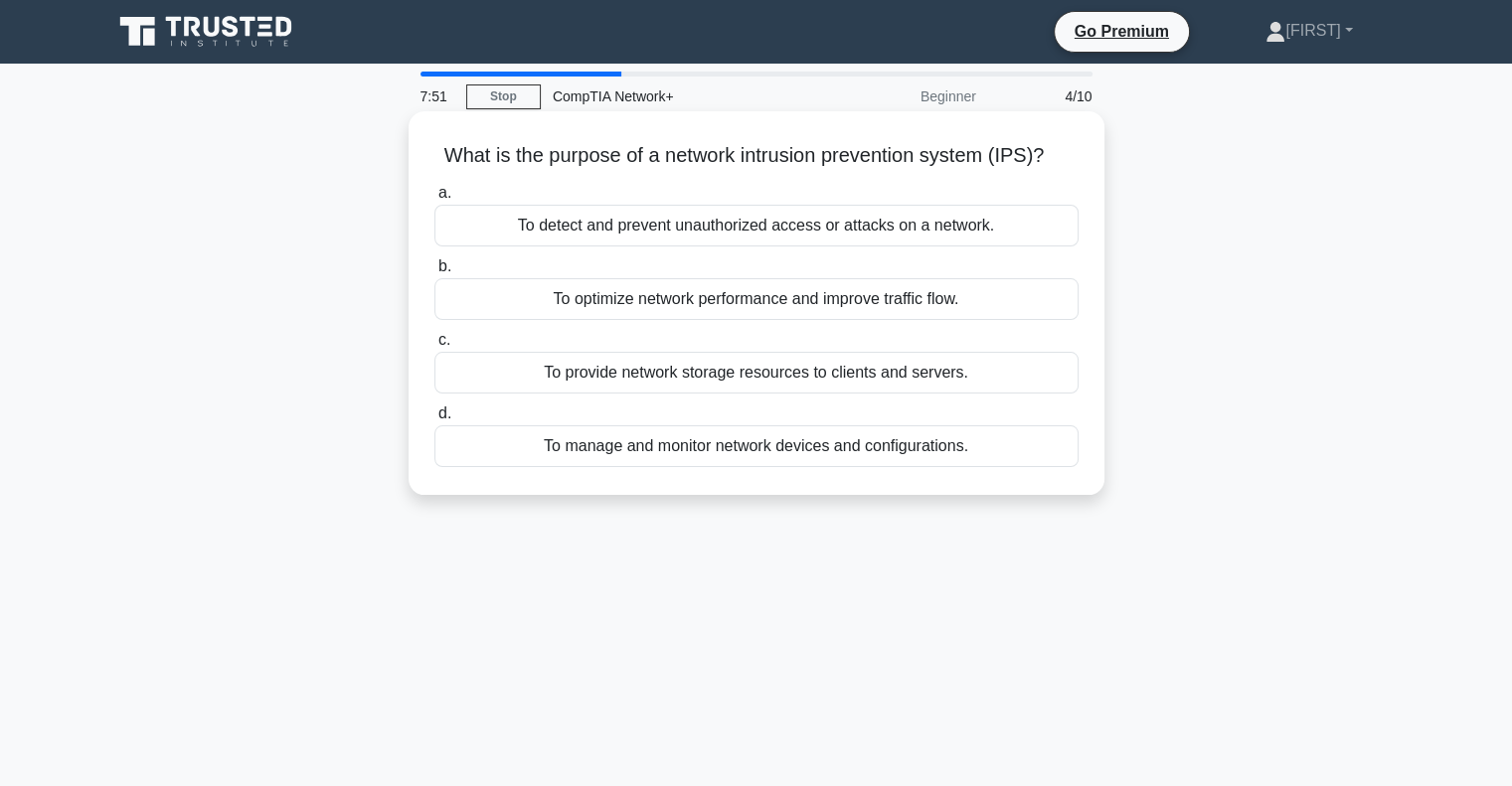 click on "To detect and prevent unauthorized access or attacks on a network." at bounding box center (756, 226) 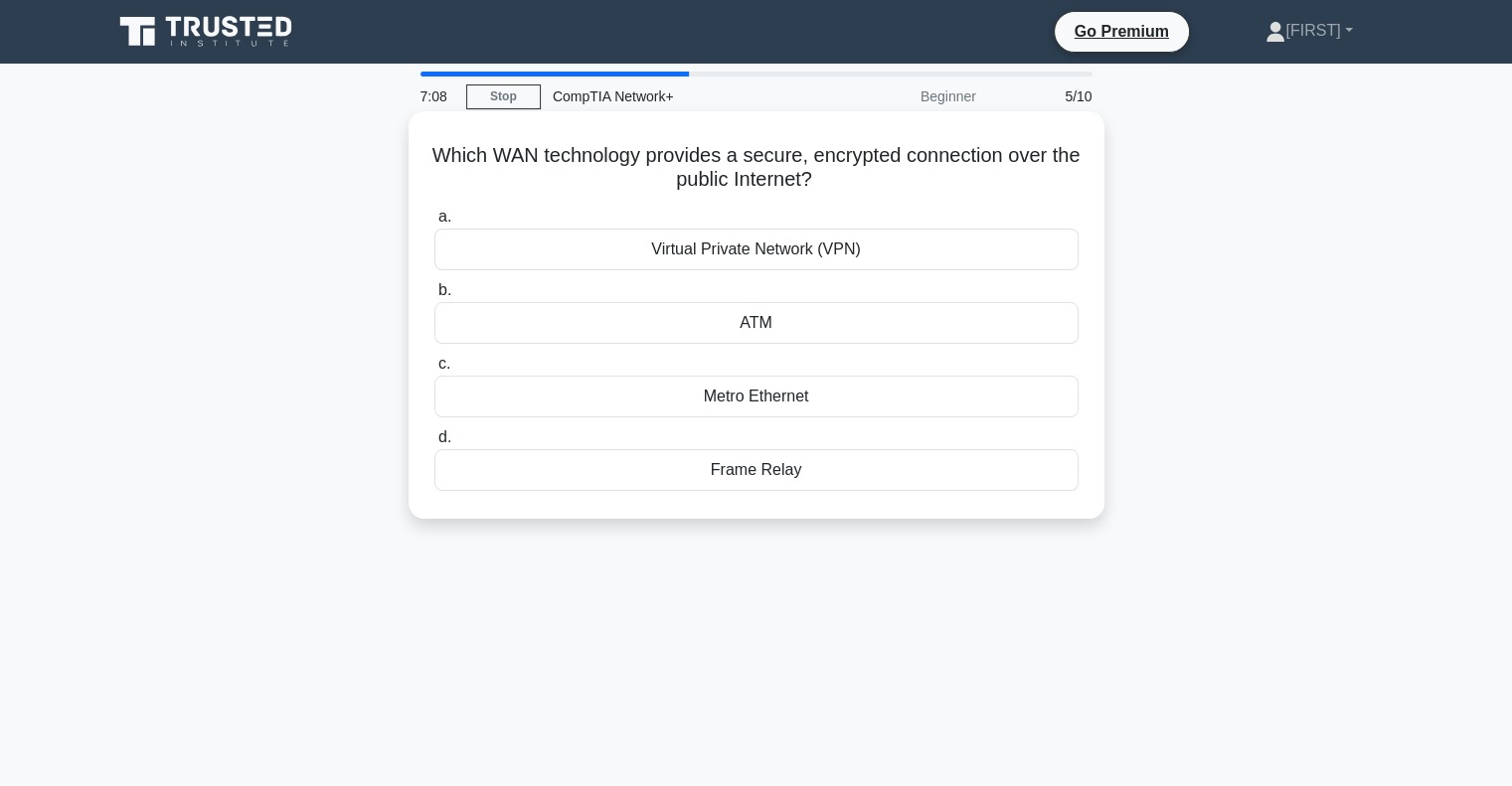 click on "Virtual Private Network (VPN)" at bounding box center [756, 249] 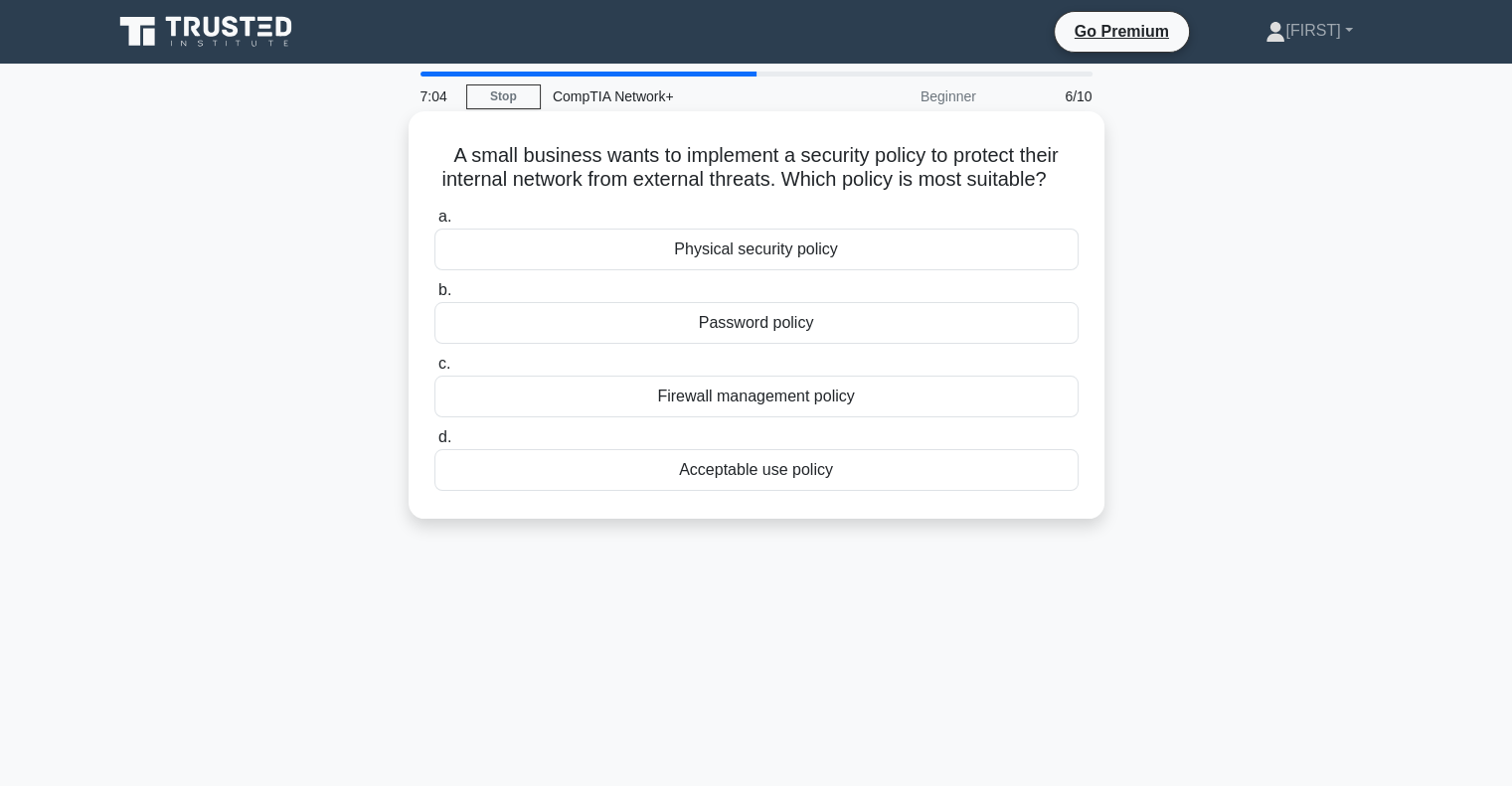 click on "Password policy" at bounding box center [756, 323] 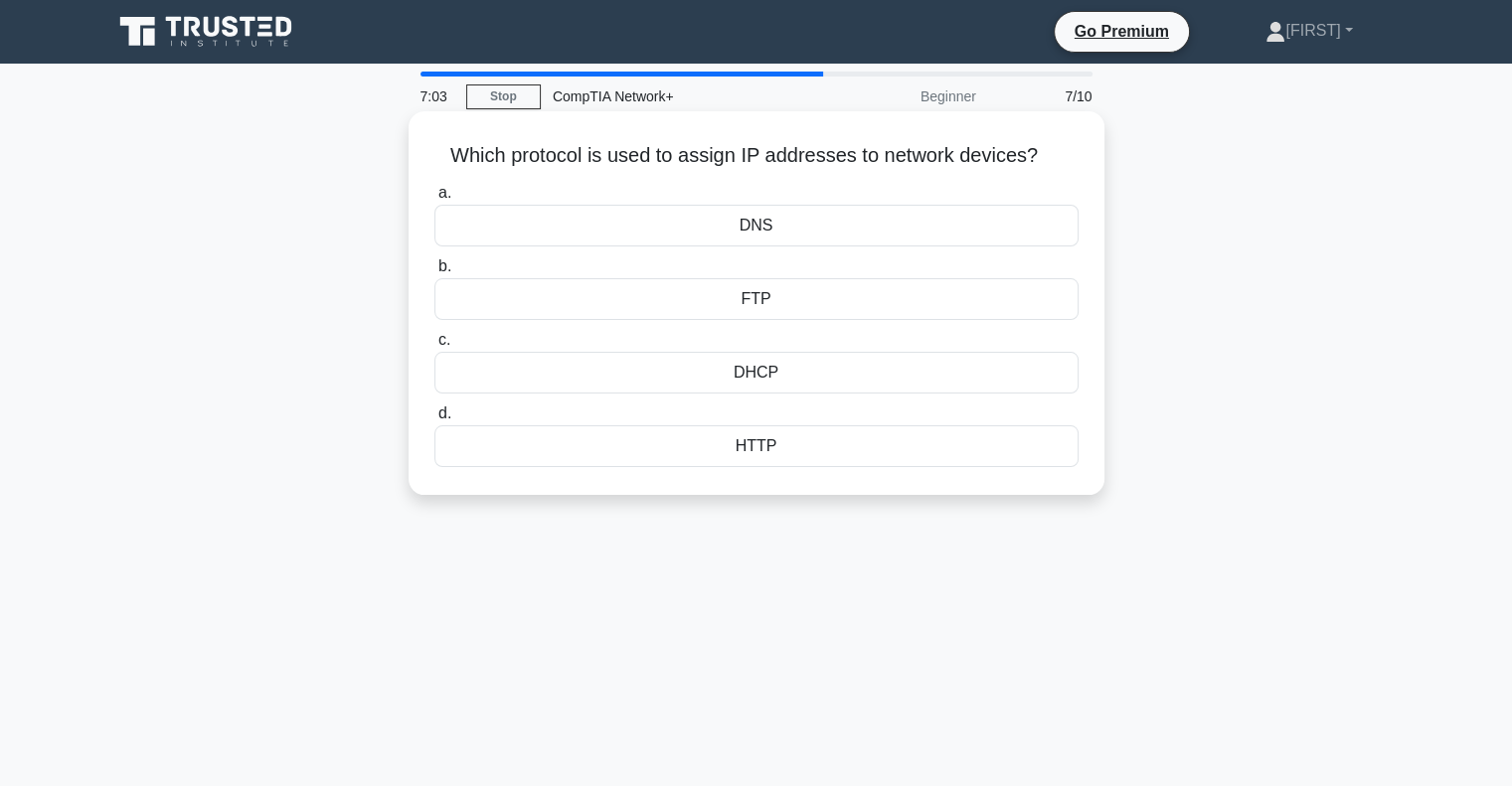 click on "DHCP" at bounding box center (756, 373) 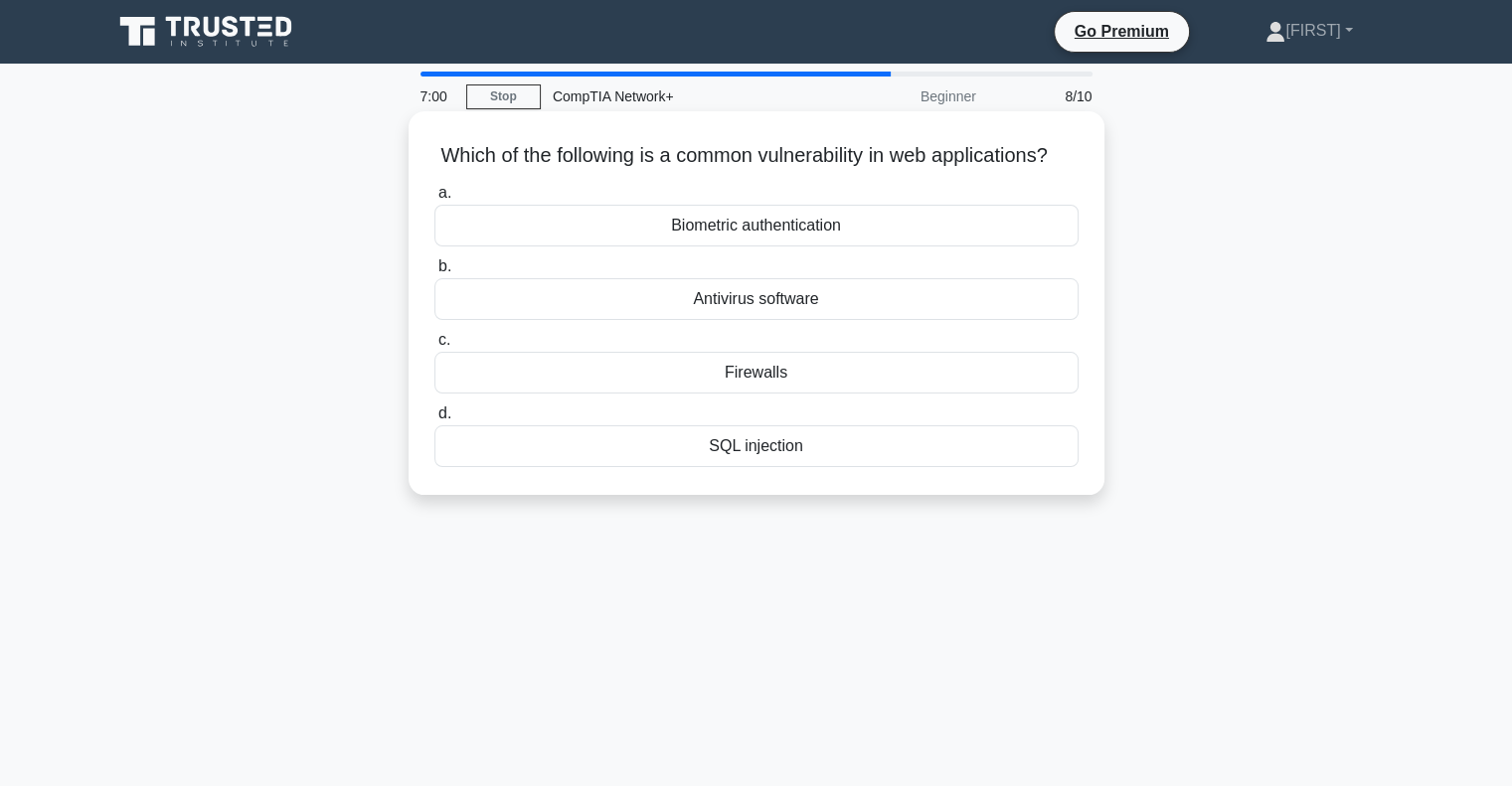 click on "Firewalls" at bounding box center (756, 373) 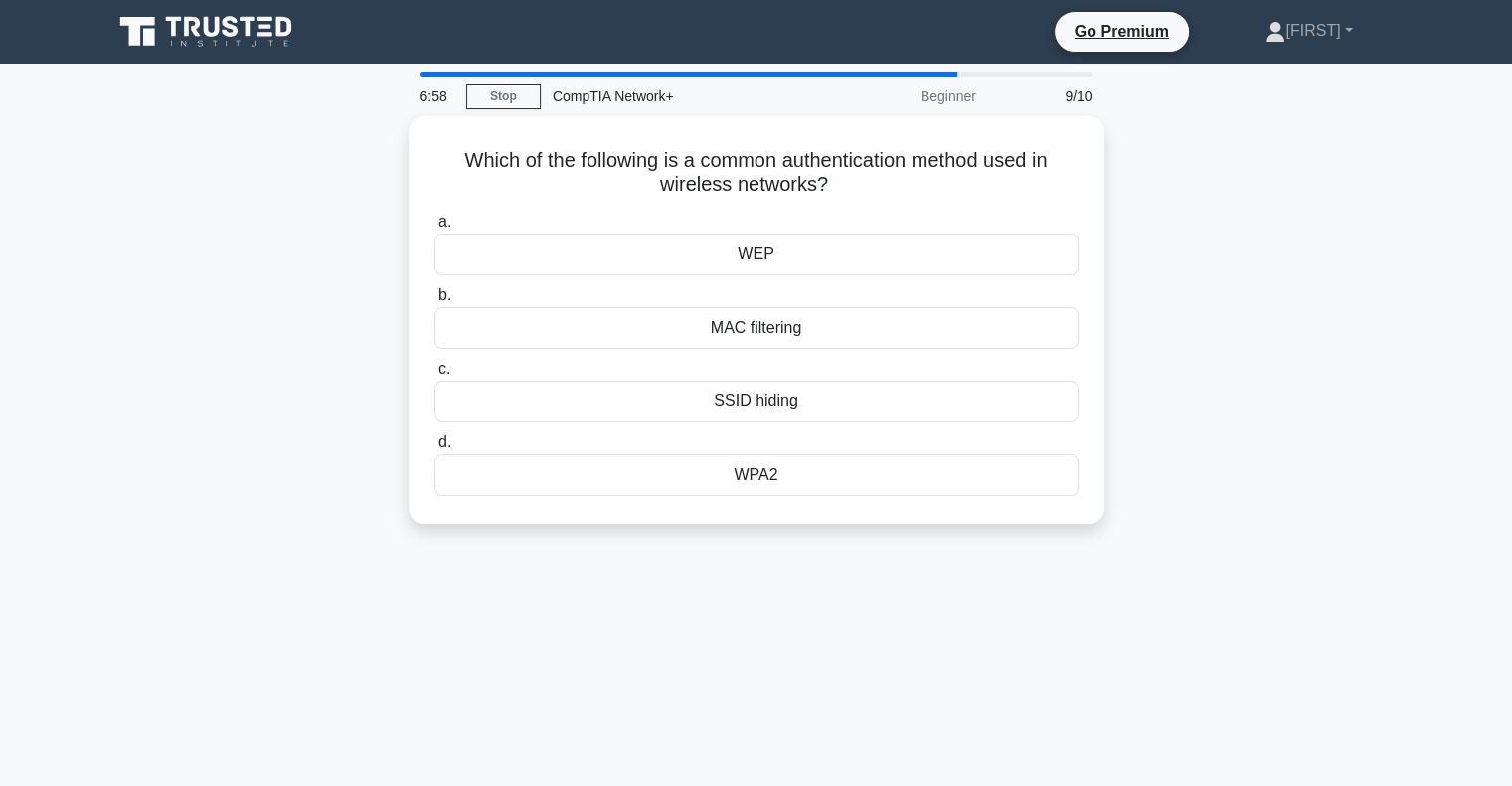 click on "SSID hiding" at bounding box center (756, 401) 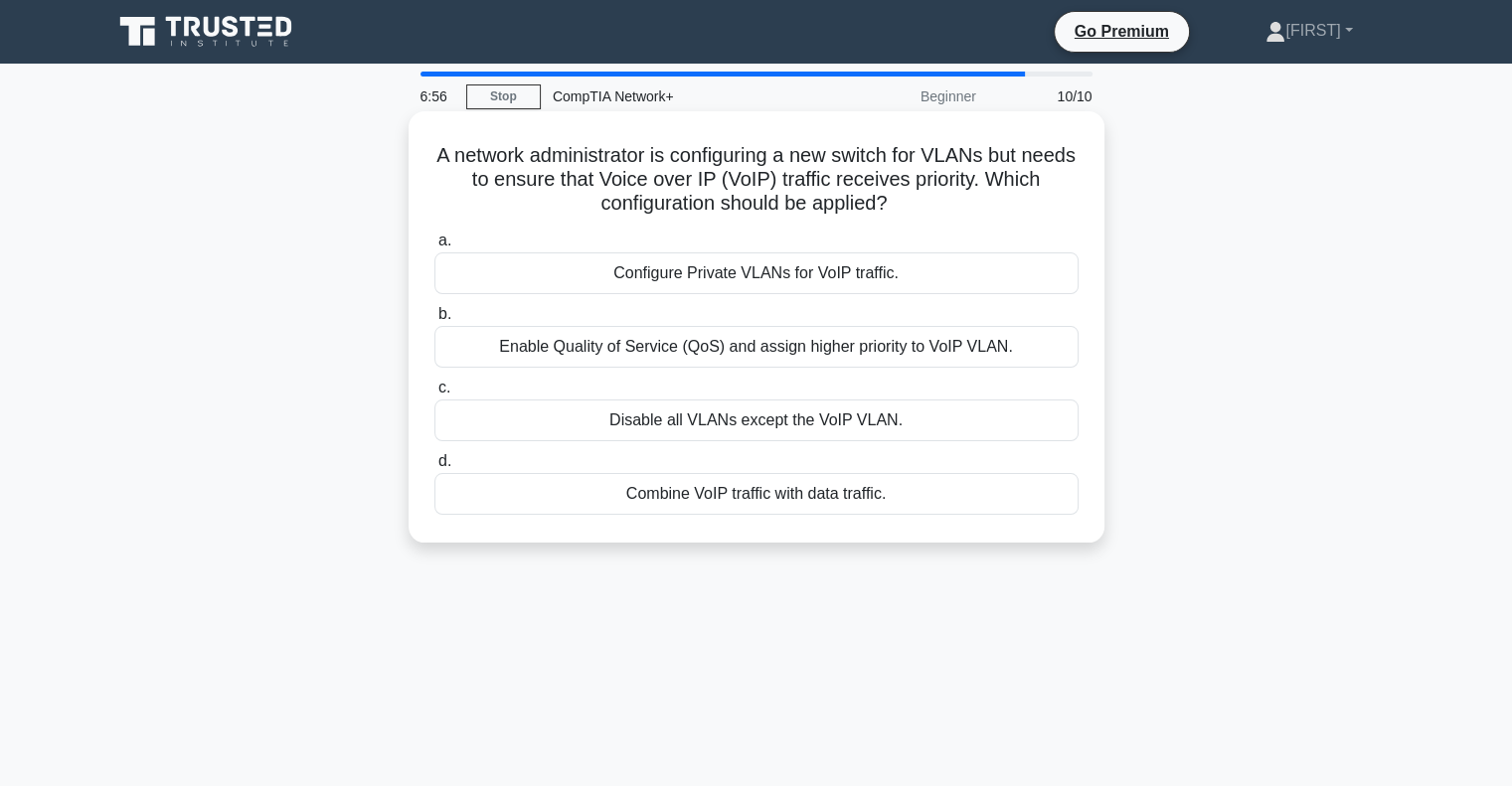 click on "Enable Quality of Service (QoS) and assign higher priority to VoIP VLAN." at bounding box center [756, 347] 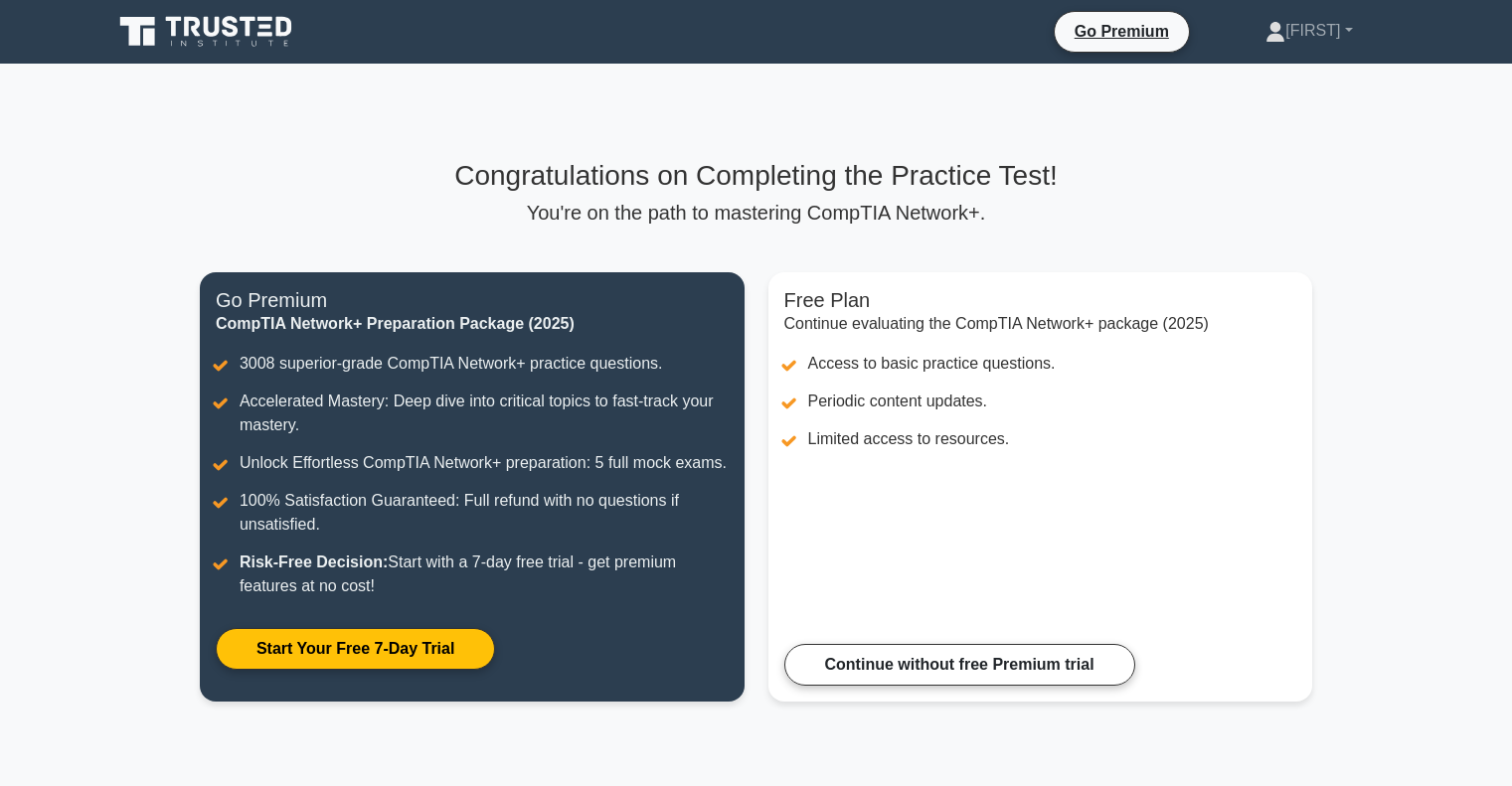 scroll, scrollTop: 0, scrollLeft: 0, axis: both 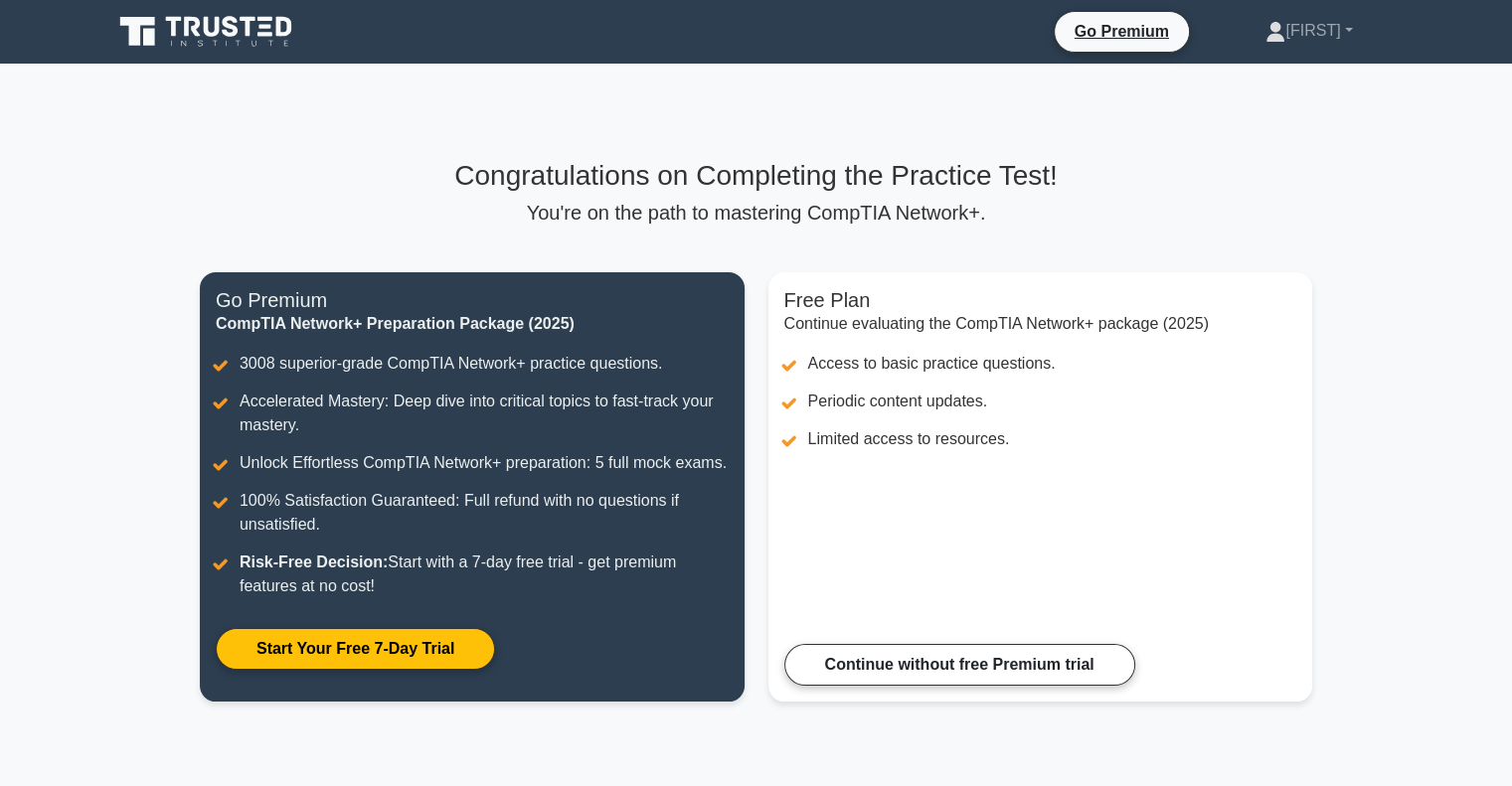 click on "Start Your Free 7-Day Trial" at bounding box center (355, 649) 